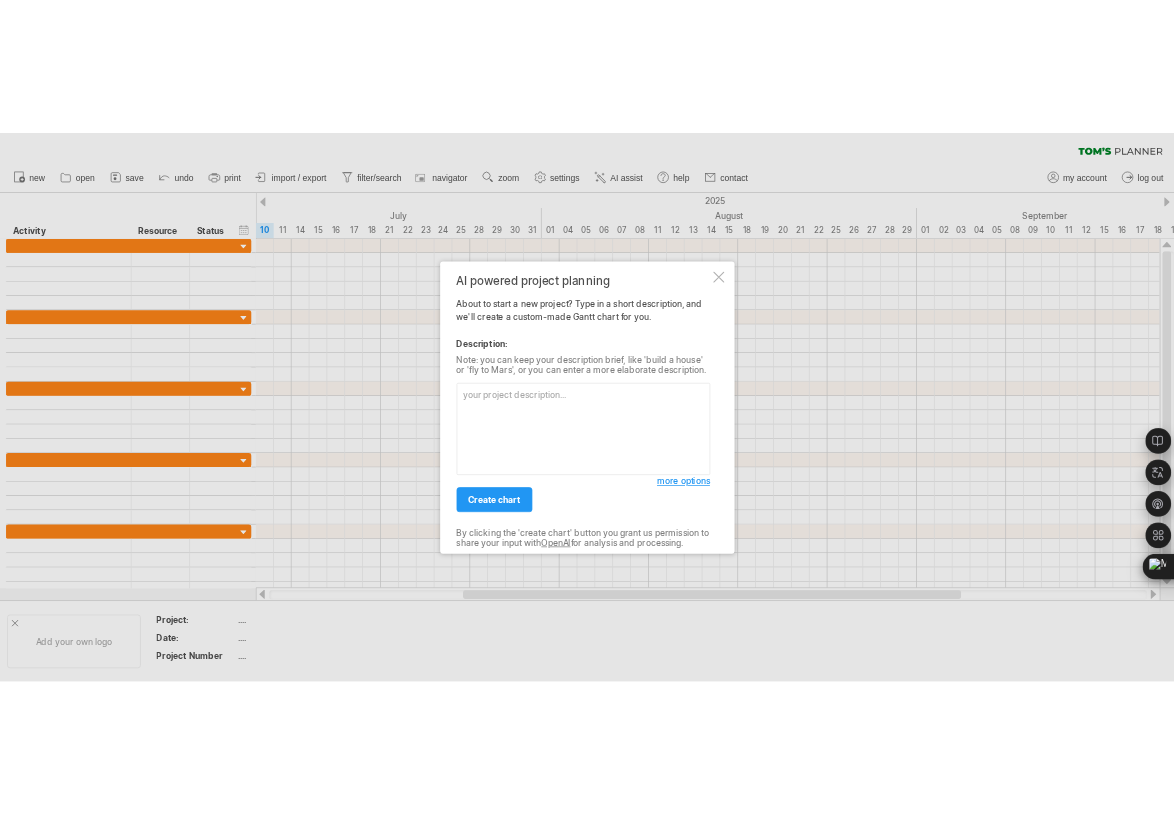 scroll, scrollTop: 0, scrollLeft: 0, axis: both 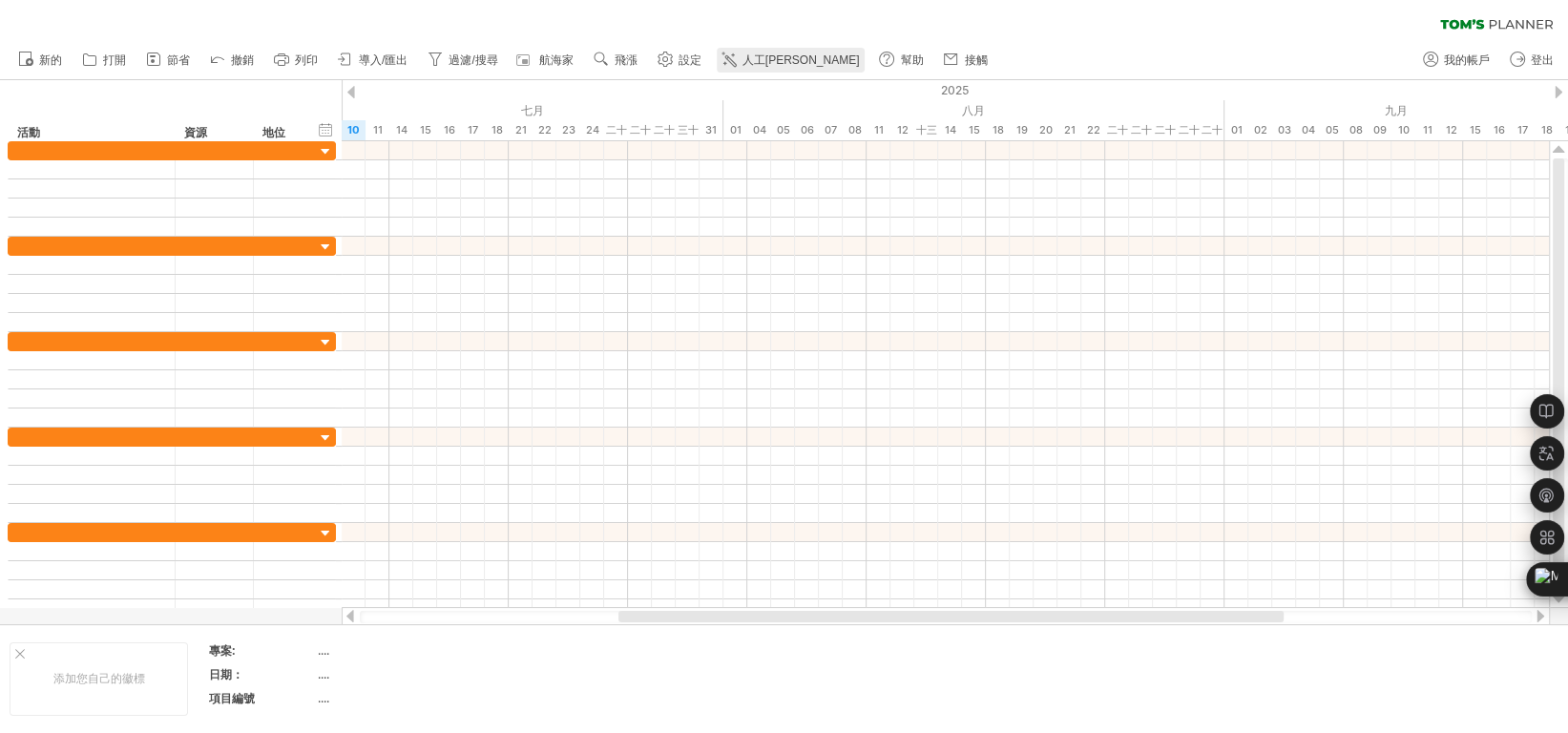 click on "人工[PERSON_NAME]" at bounding box center (801, 60) 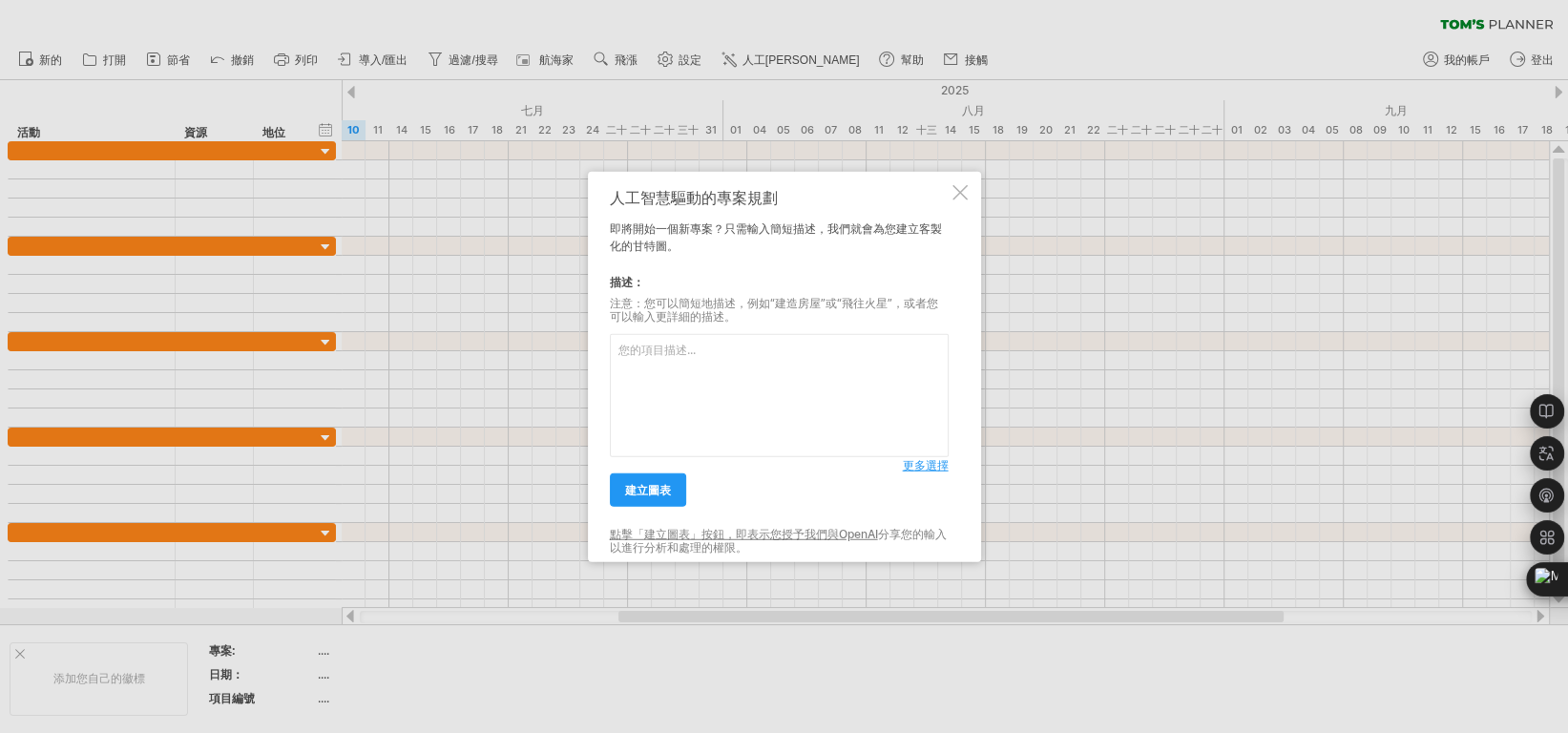 click at bounding box center [779, 395] 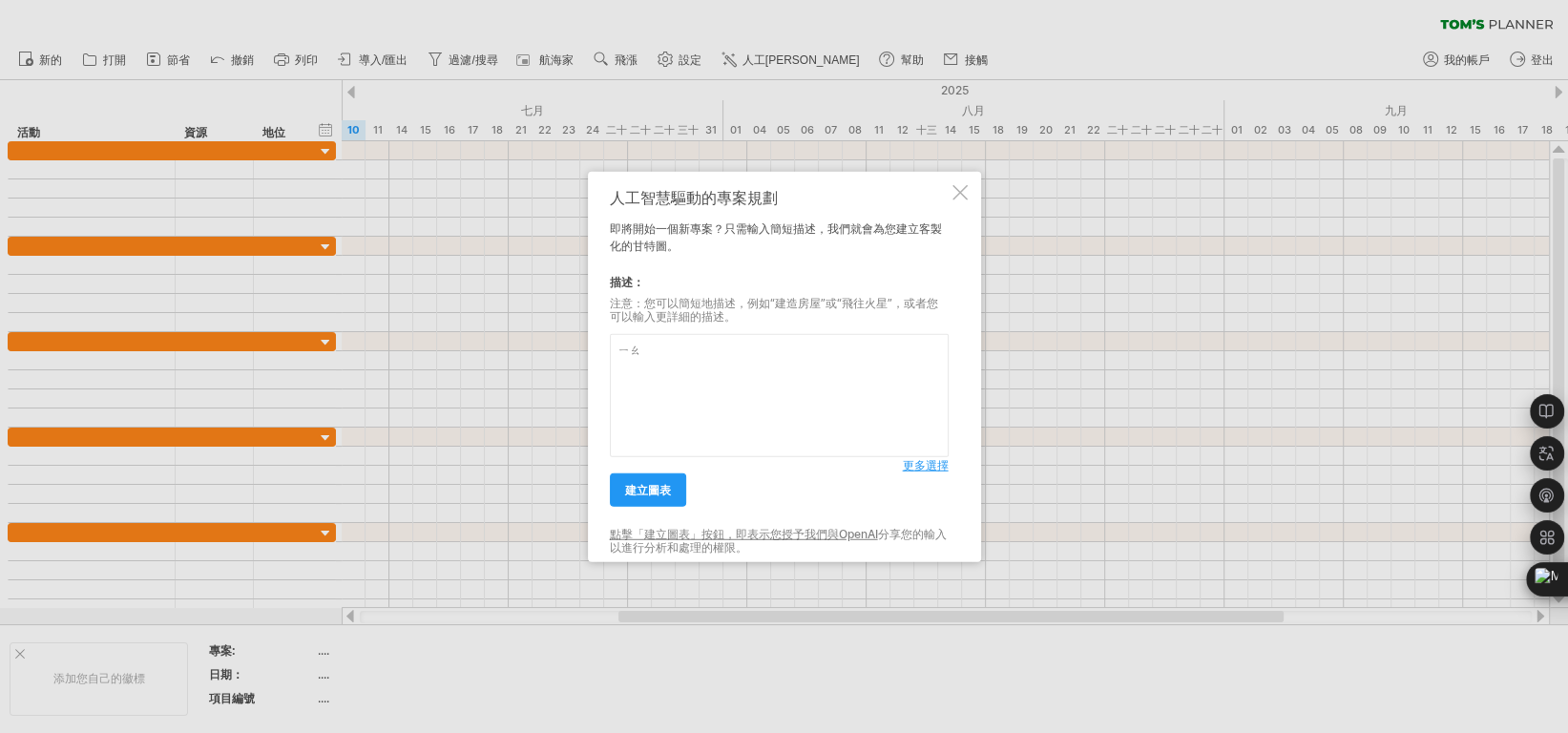 type on "ㄋㄧㄠ" 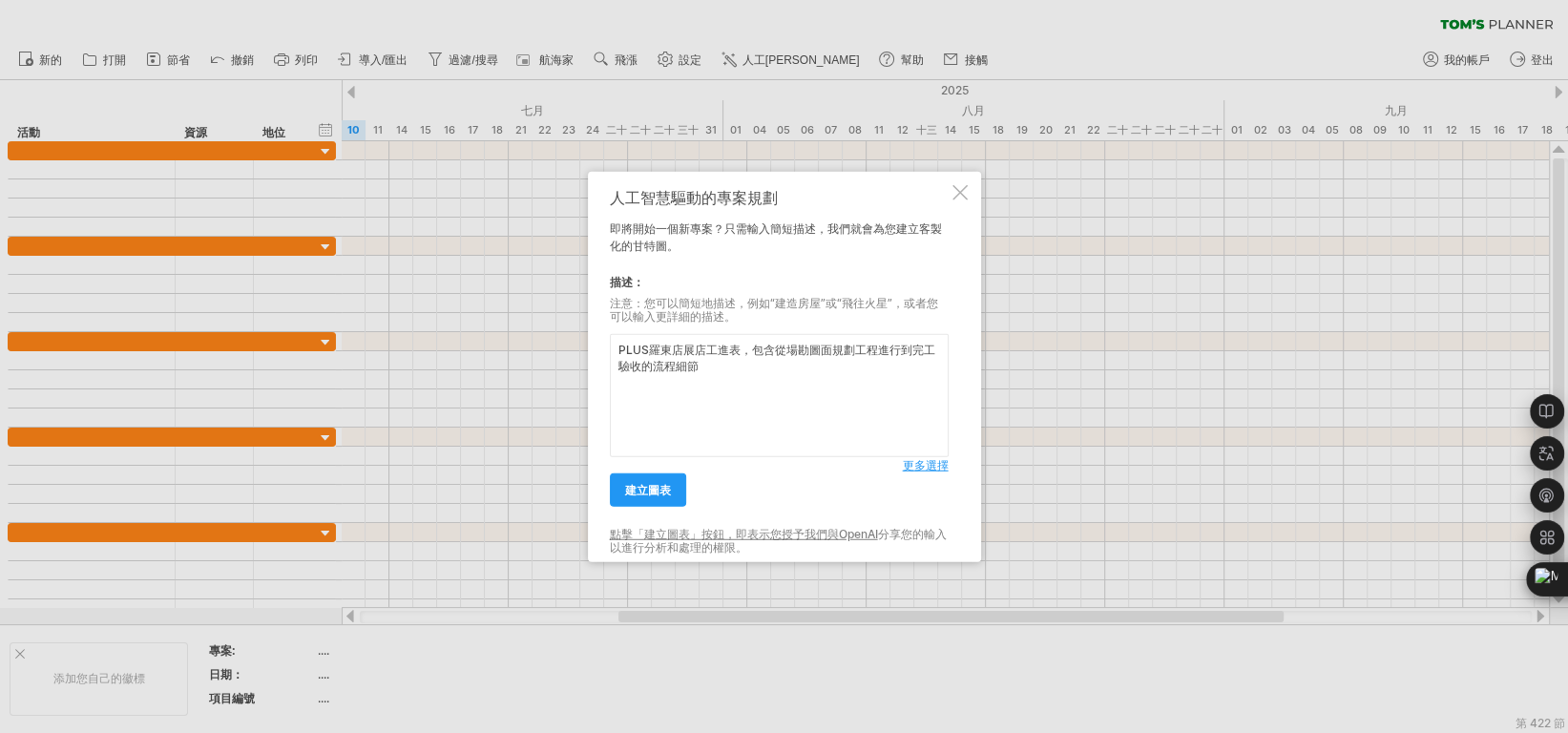 type on "PLUS羅東店展店工進表，包含從場勘圖面規劃工程進行到完工驗收的流程細節" 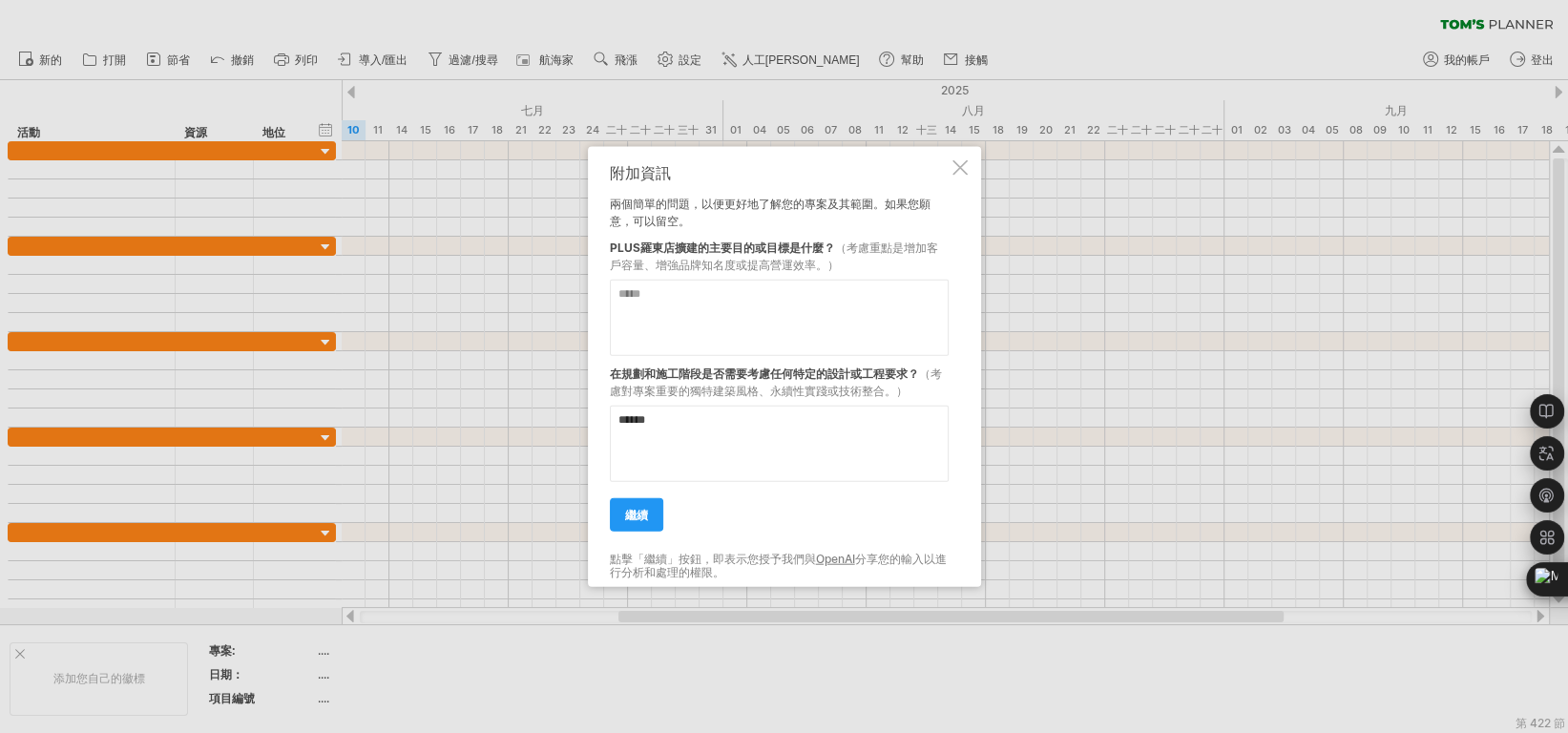 click on "******" at bounding box center [779, 444] 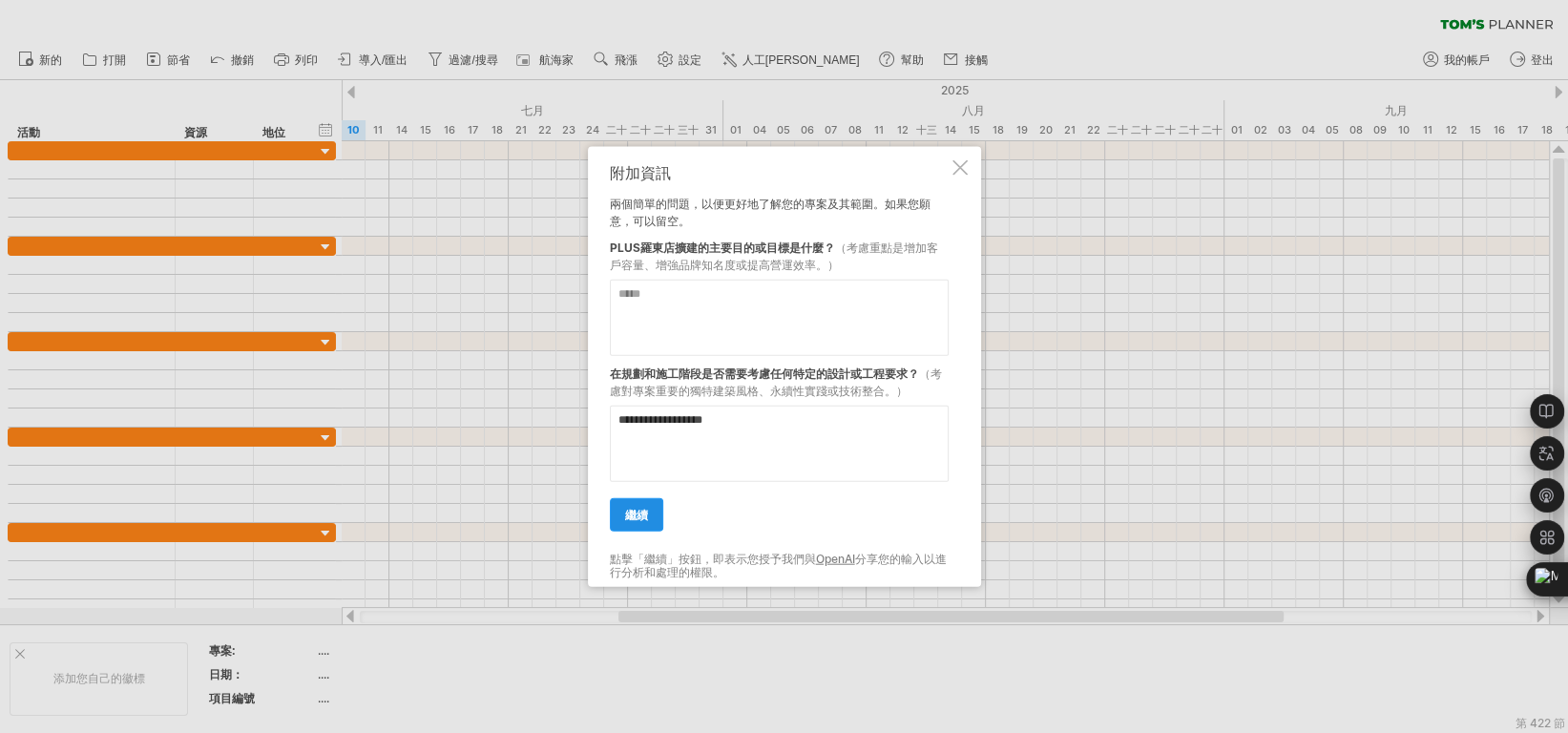 type on "**********" 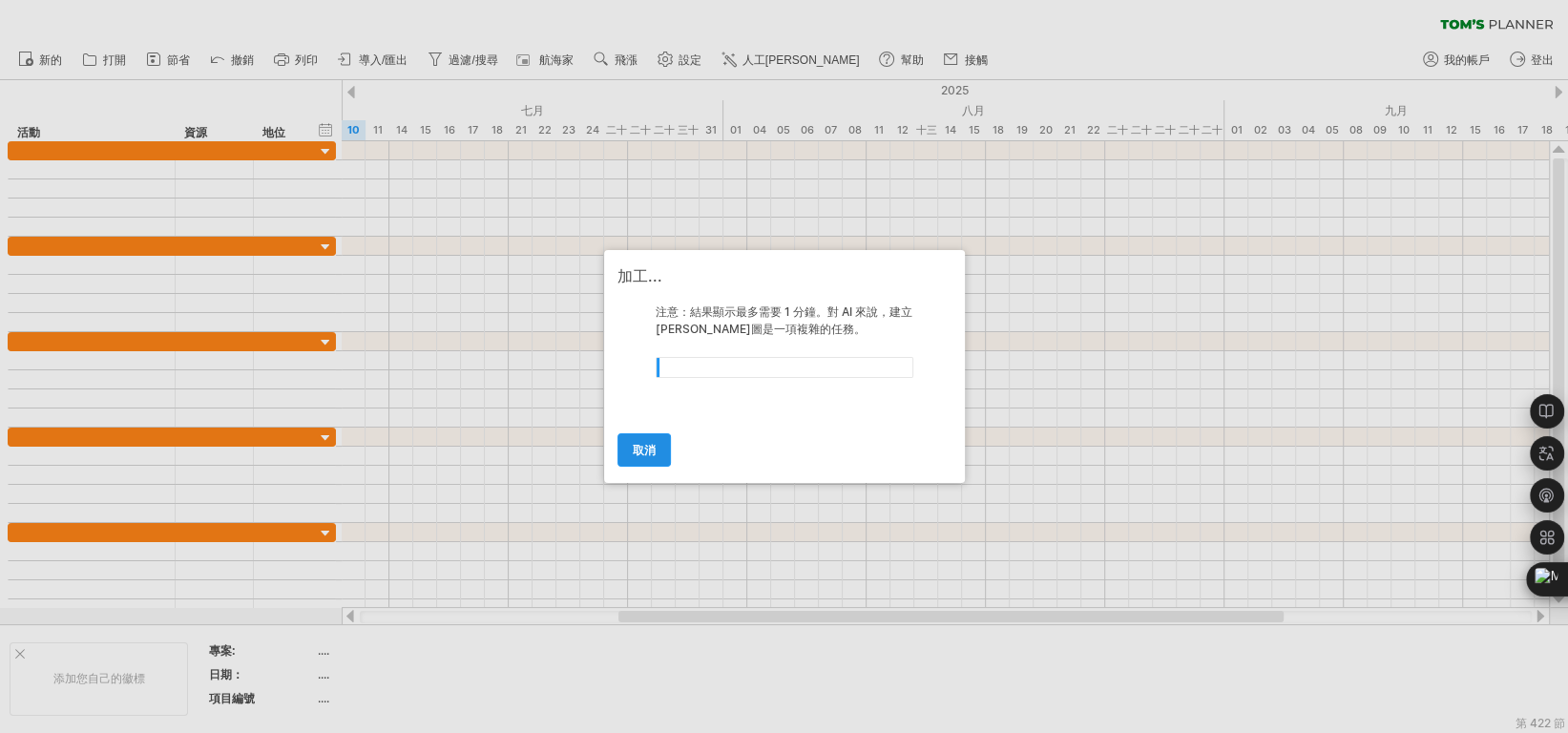 click on "取消" at bounding box center [644, 450] 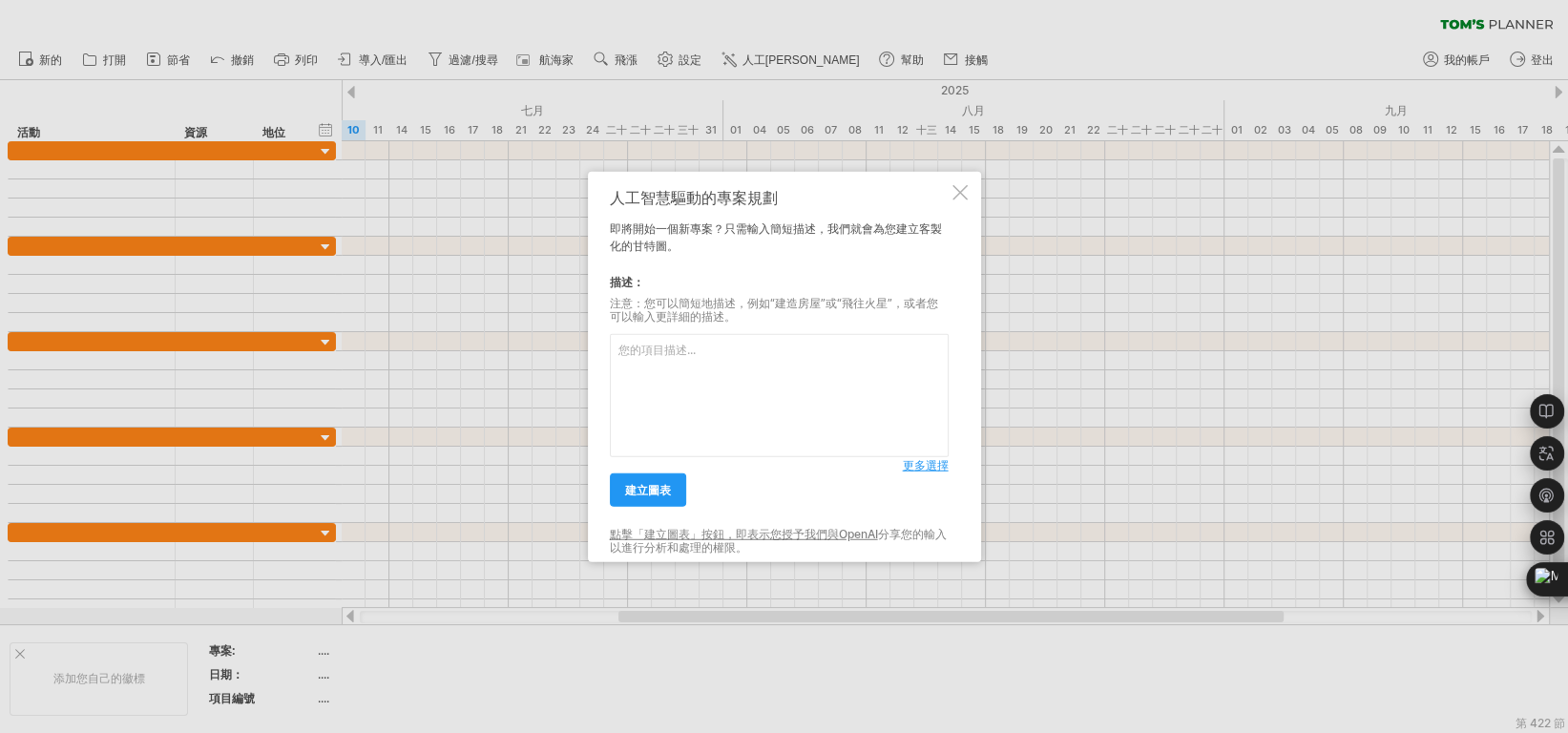 click at bounding box center [779, 395] 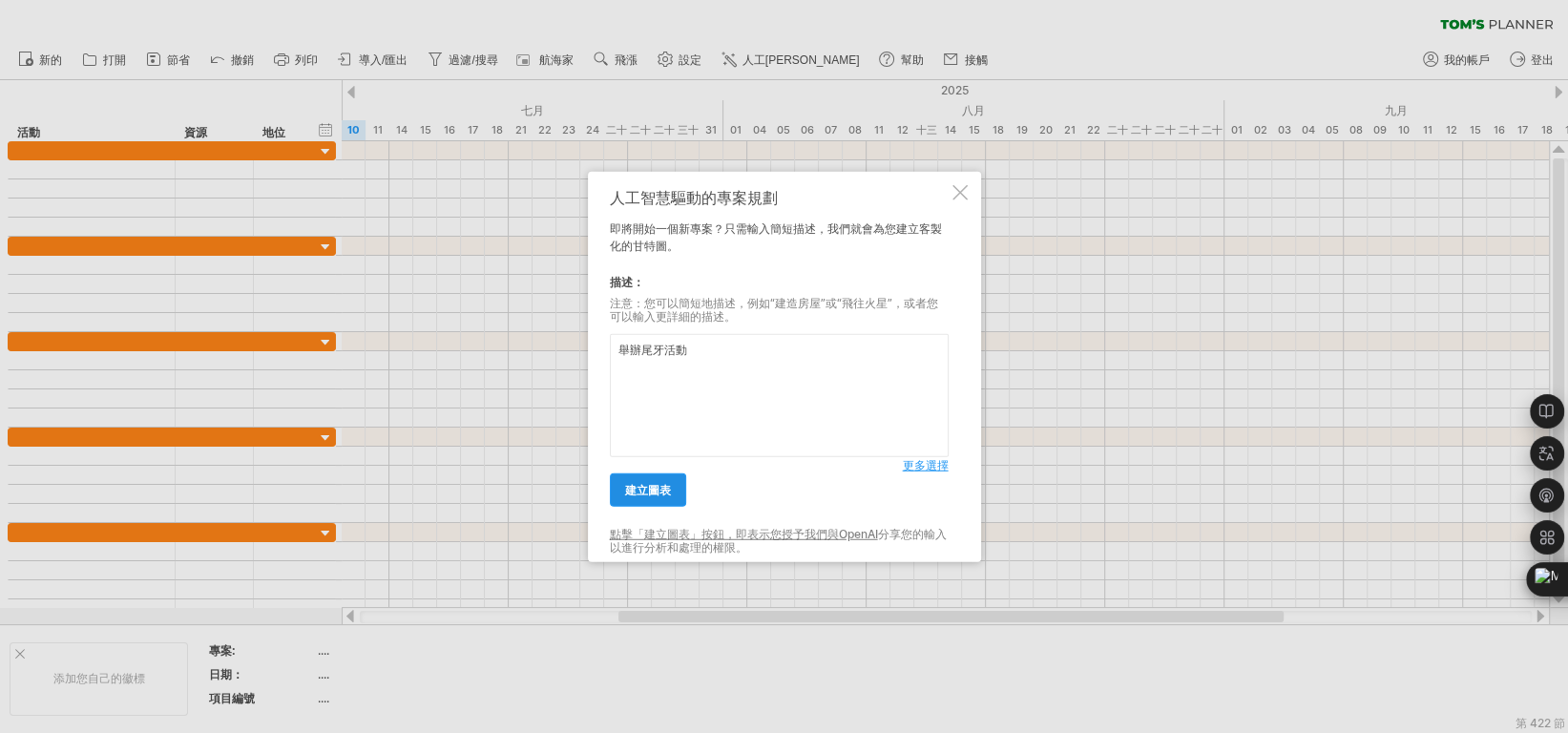 click on "建立圖表" at bounding box center [648, 490] 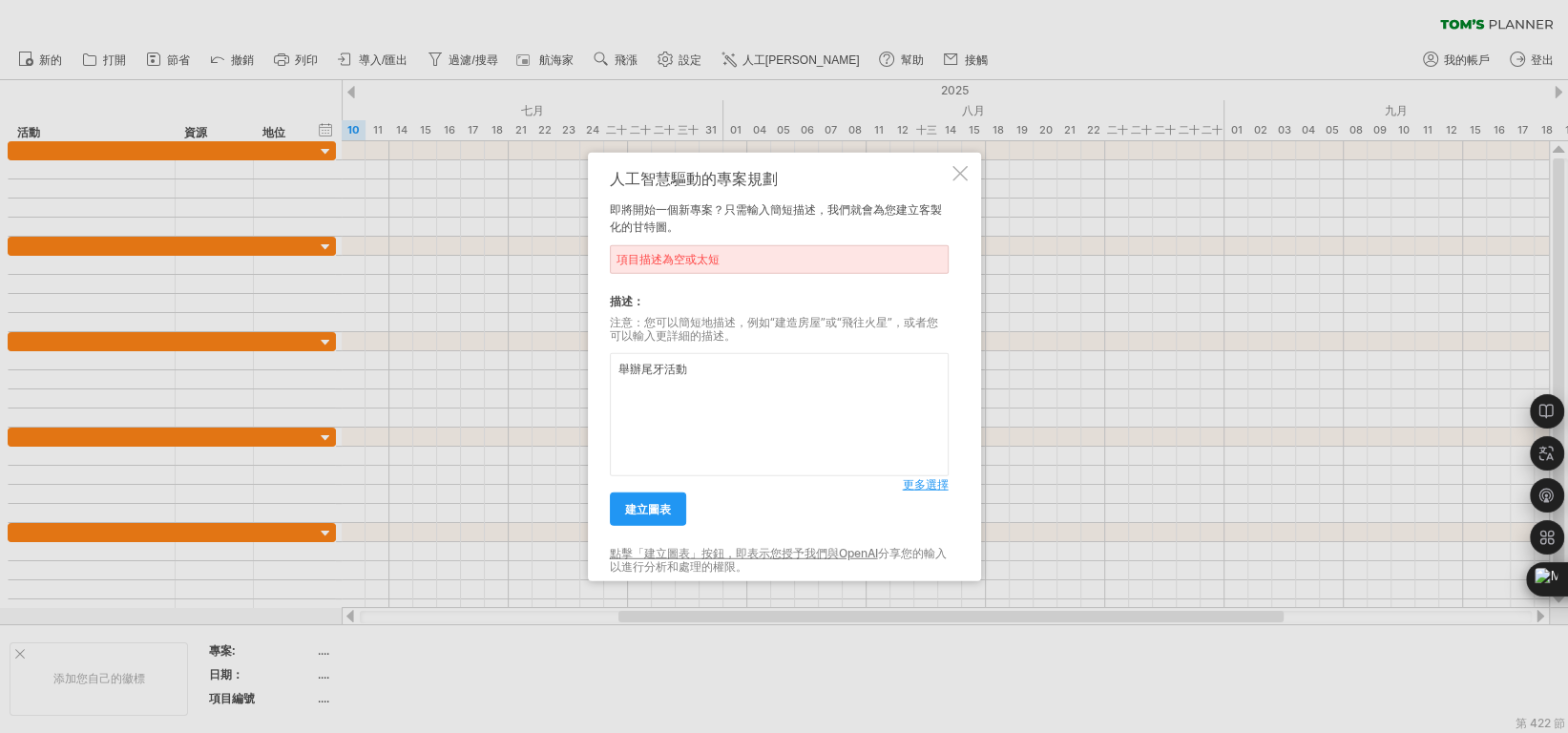 drag, startPoint x: 615, startPoint y: 362, endPoint x: 638, endPoint y: 369, distance: 24.041631 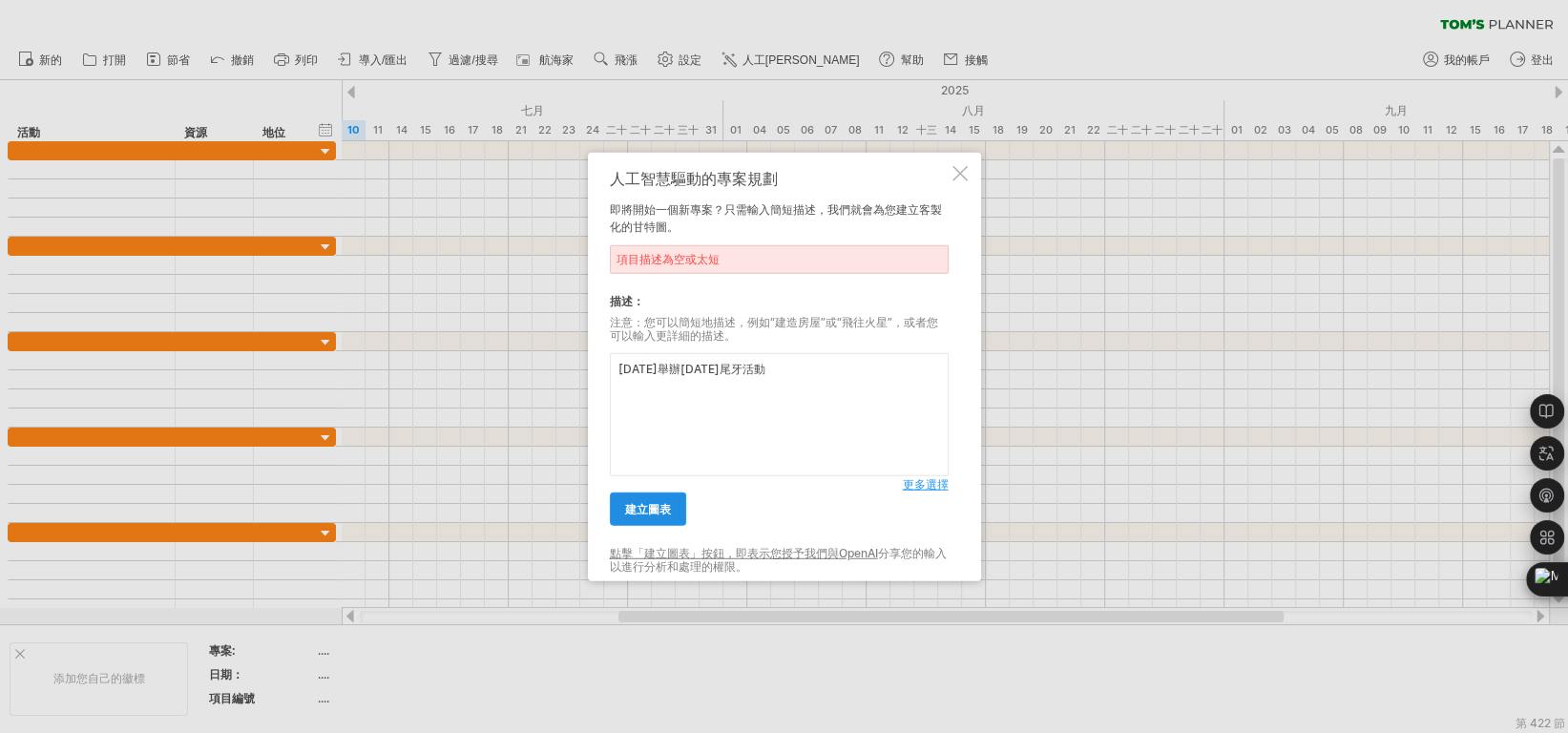 type on "[DATE]舉辦[DATE]尾牙活動" 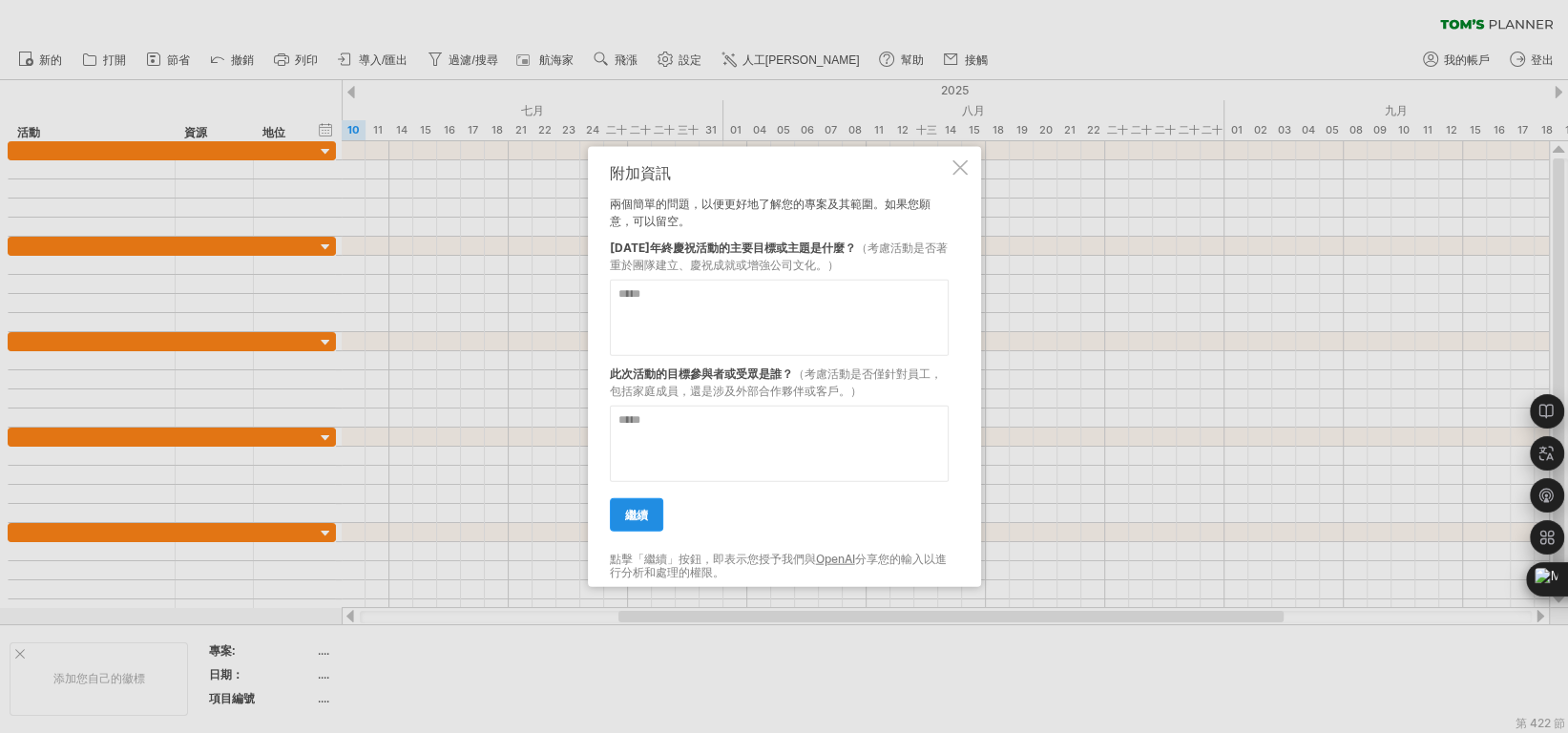 click on "繼續" at bounding box center (637, 514) 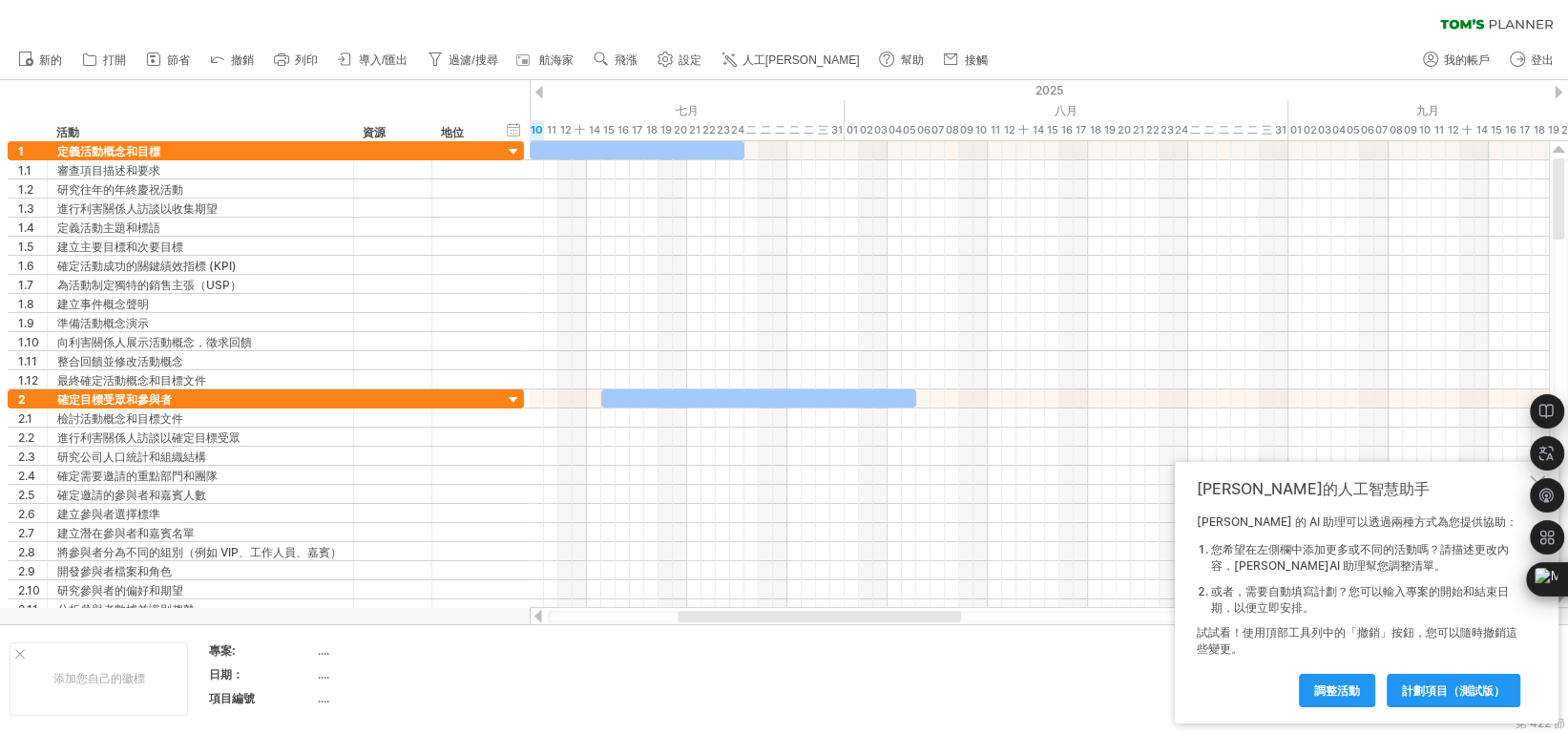 click on "添加您自己的徽標 專案: .... 日期： .... 項目編號 ...." at bounding box center (47718, 679) 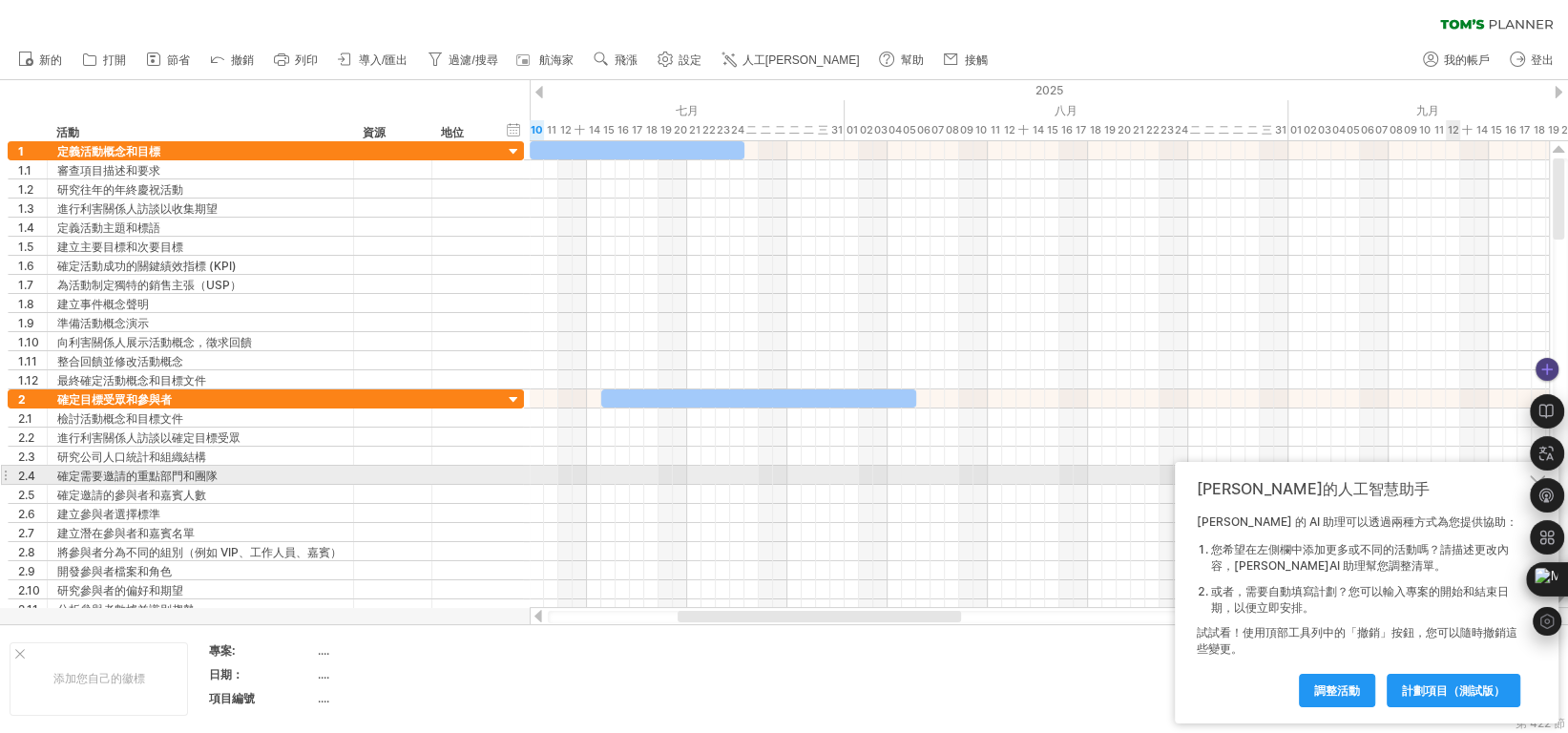 click on "設定" at bounding box center (1547, 495) 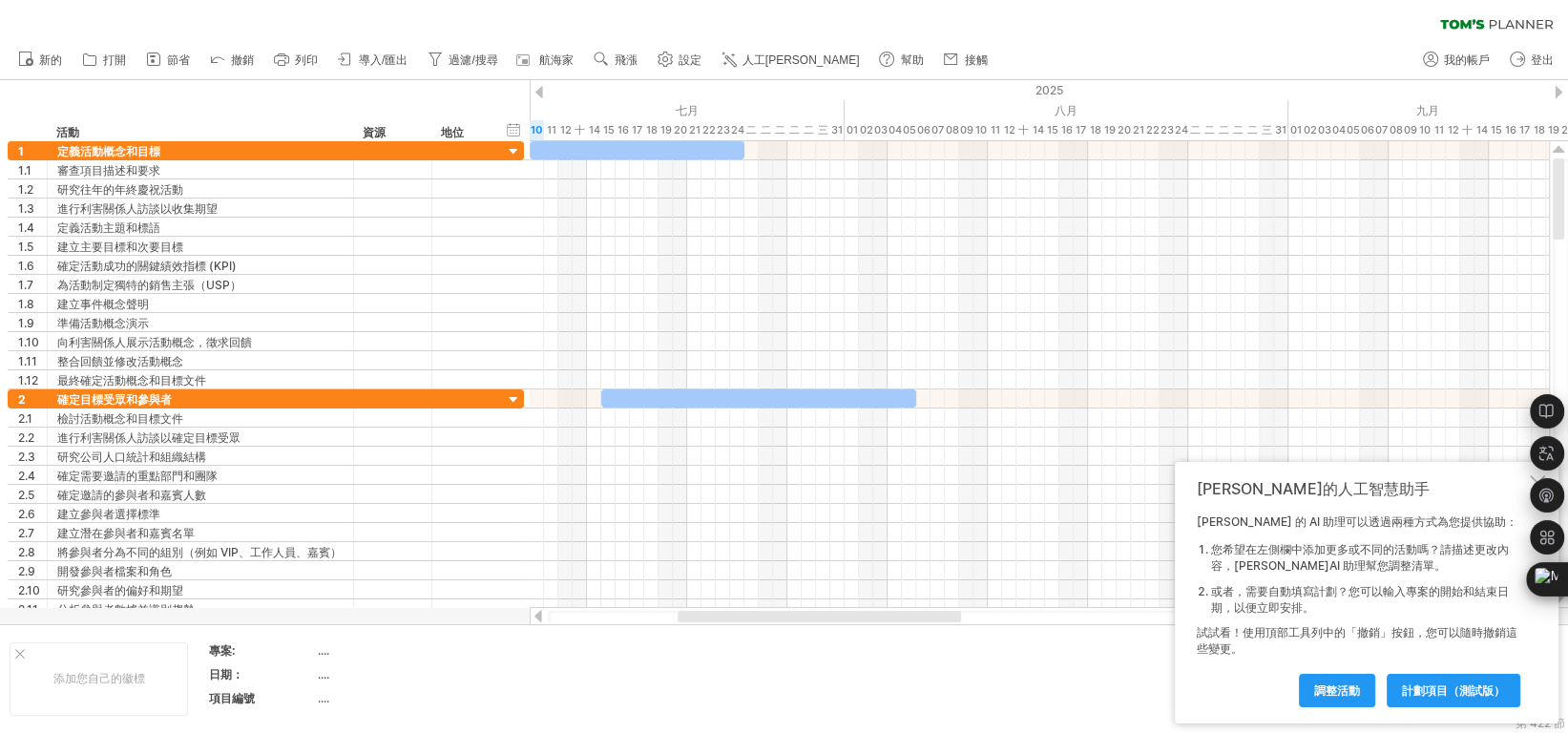 click on "添加您自己的徽標 專案: .... 日期： .... 項目編號 ...." at bounding box center [47718, 679] 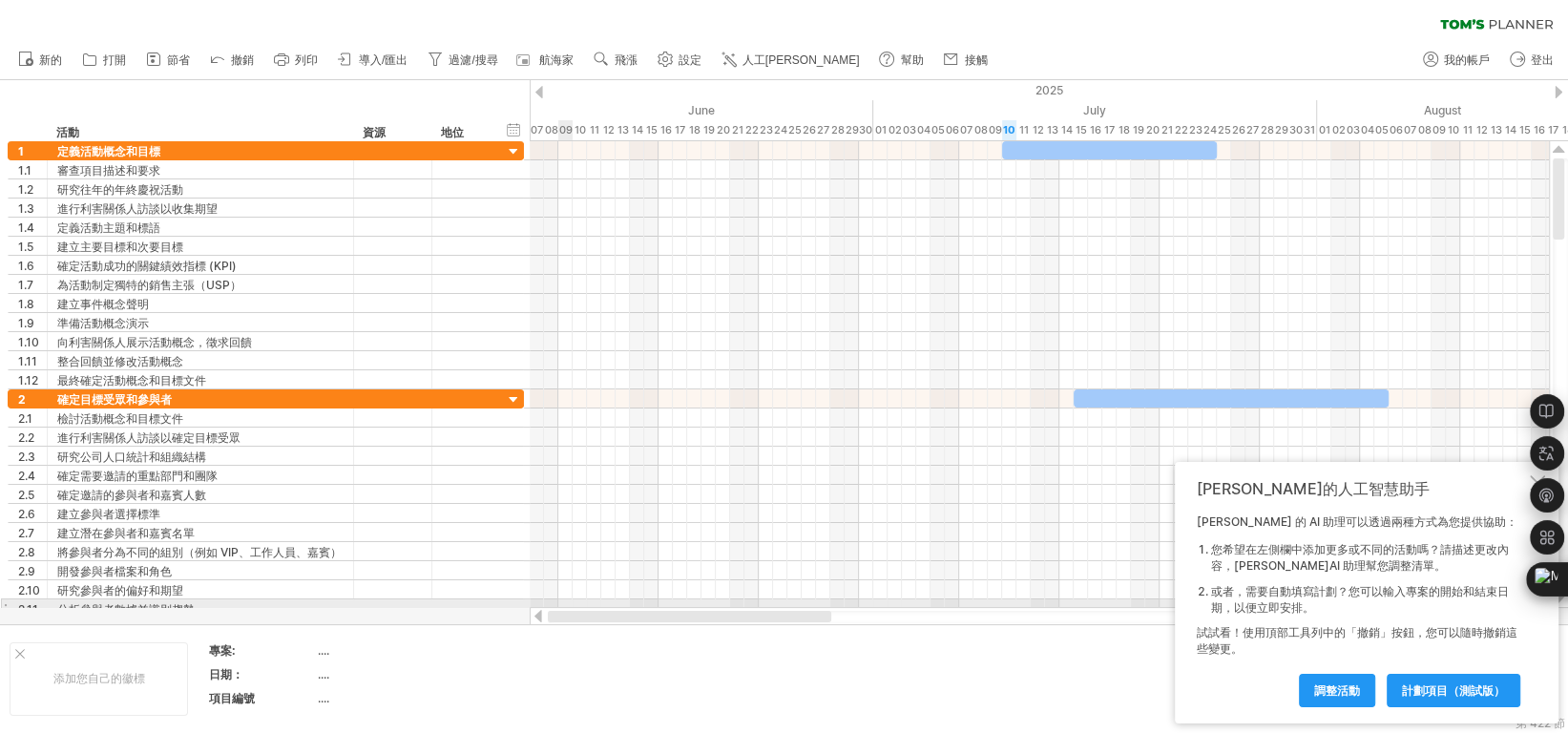 drag, startPoint x: 770, startPoint y: 614, endPoint x: 541, endPoint y: 592, distance: 230.05434 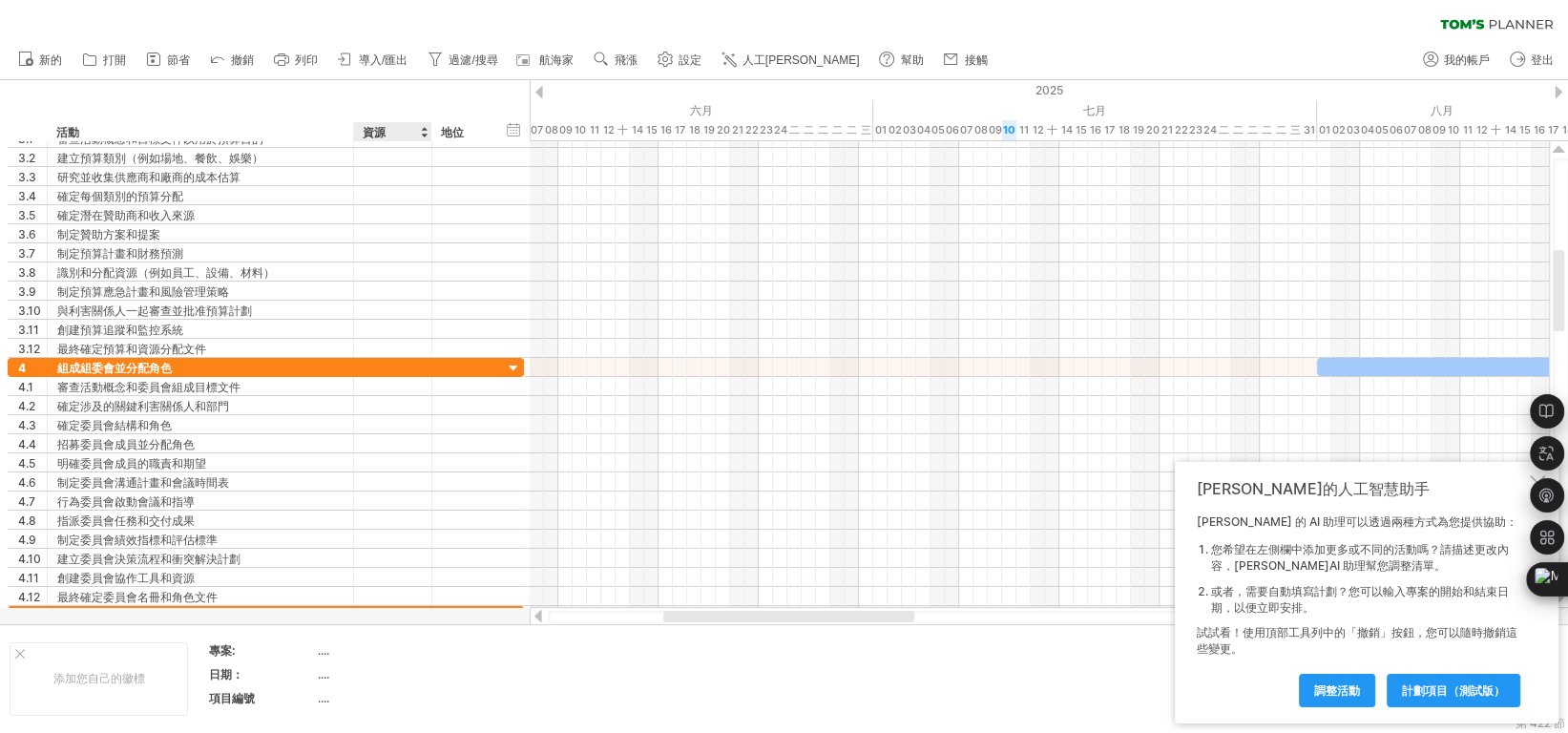 click on "資源" at bounding box center [391, 132] 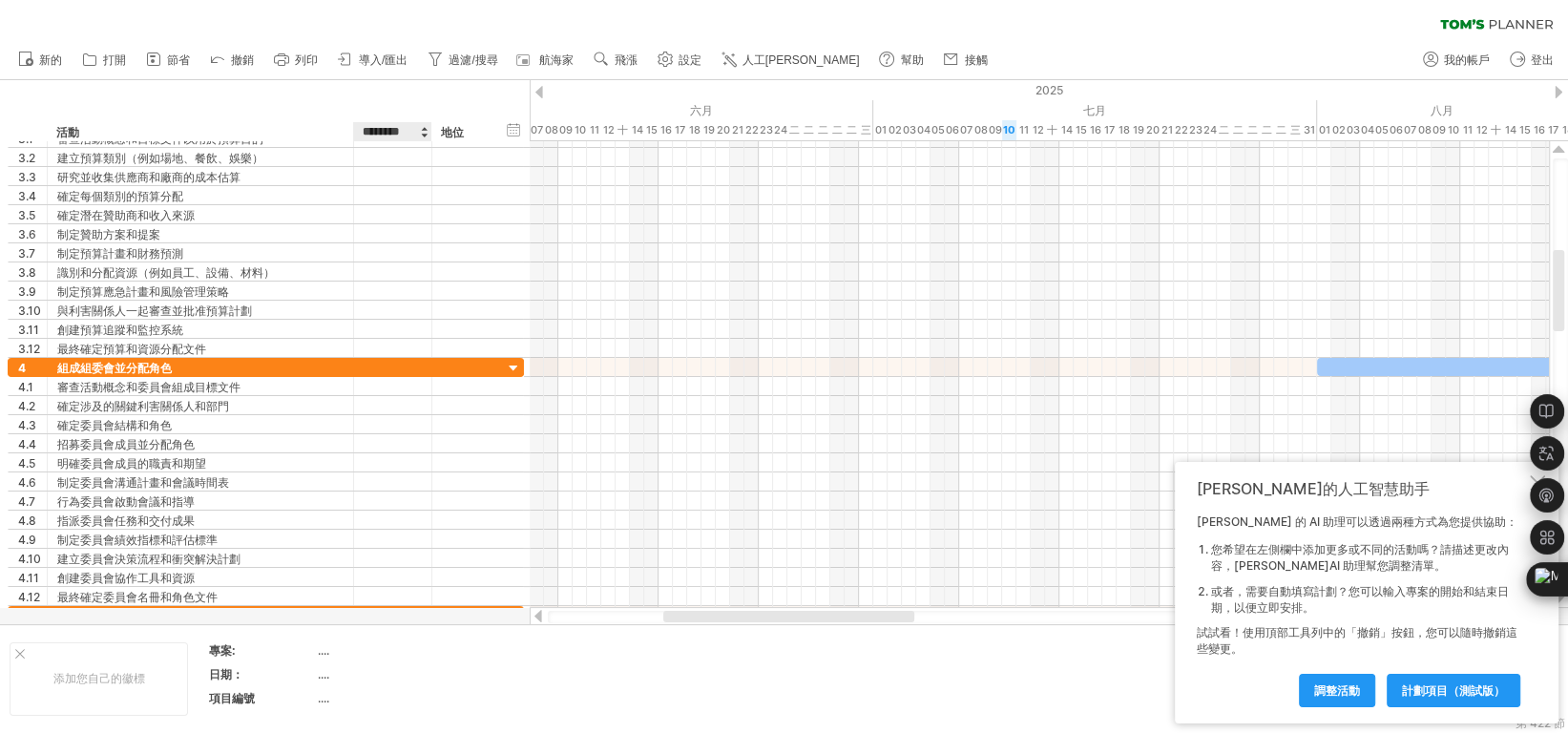 click on "********" at bounding box center (391, 132) 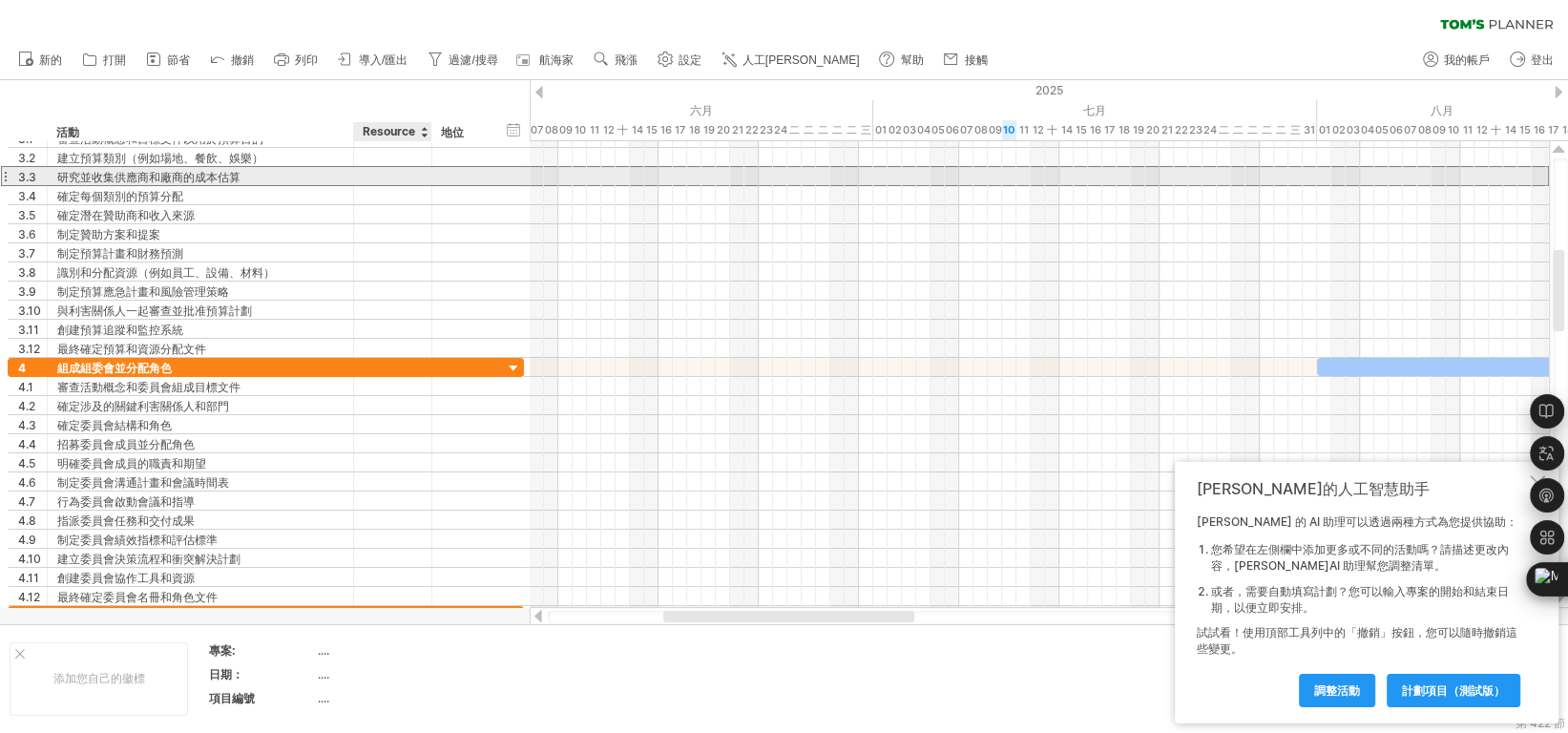 click at bounding box center (392, 176) 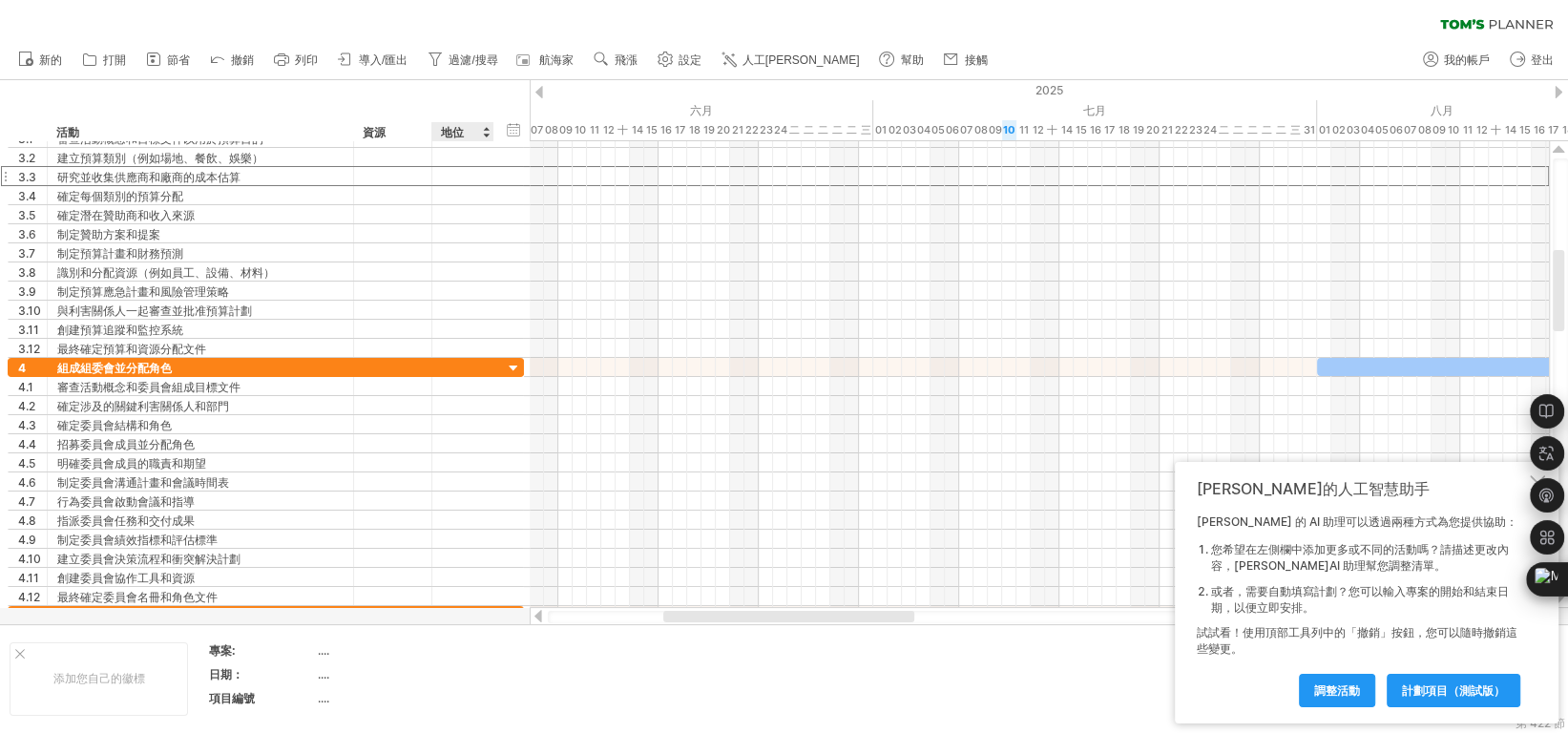 click on "地位" at bounding box center [462, 132] 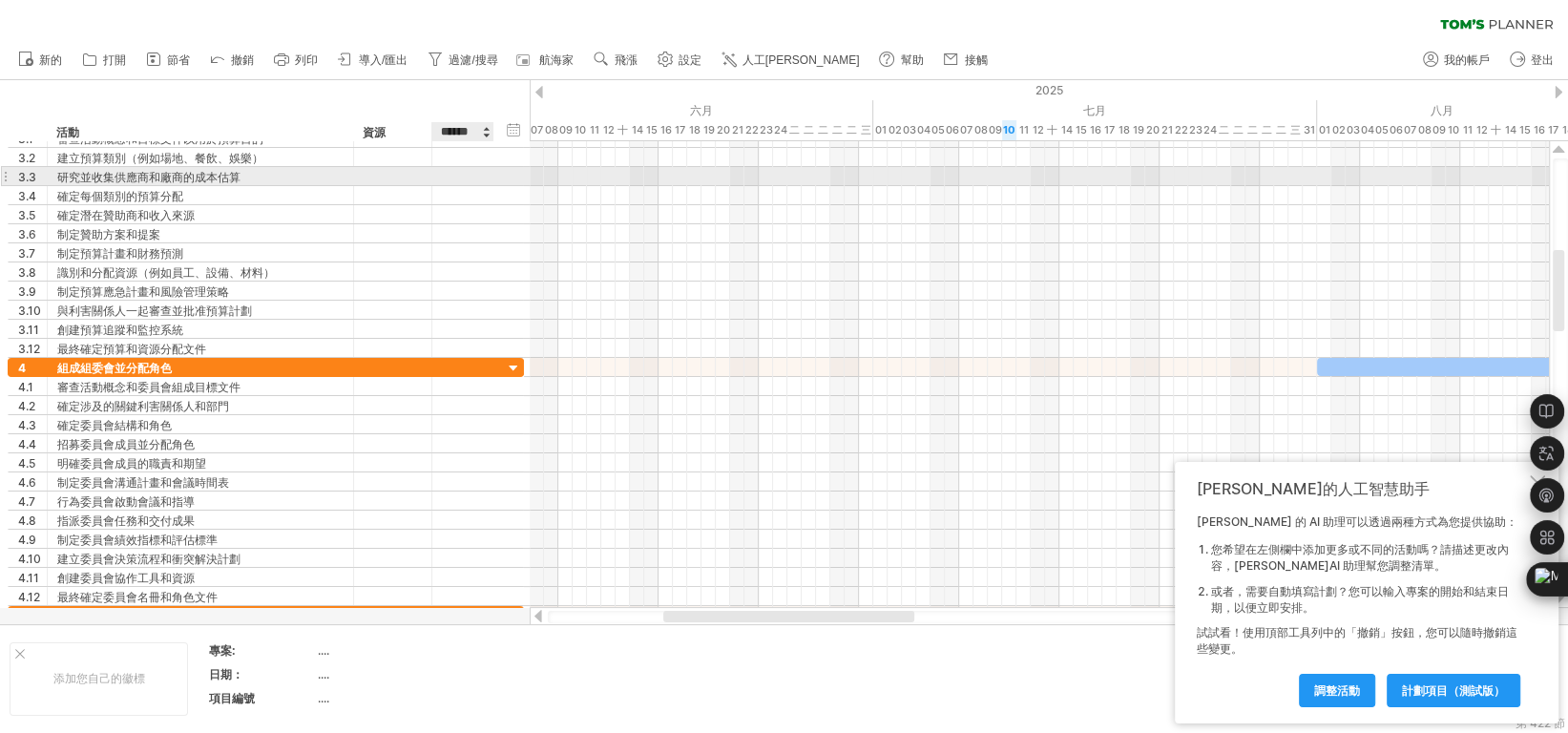 click at bounding box center (463, 176) 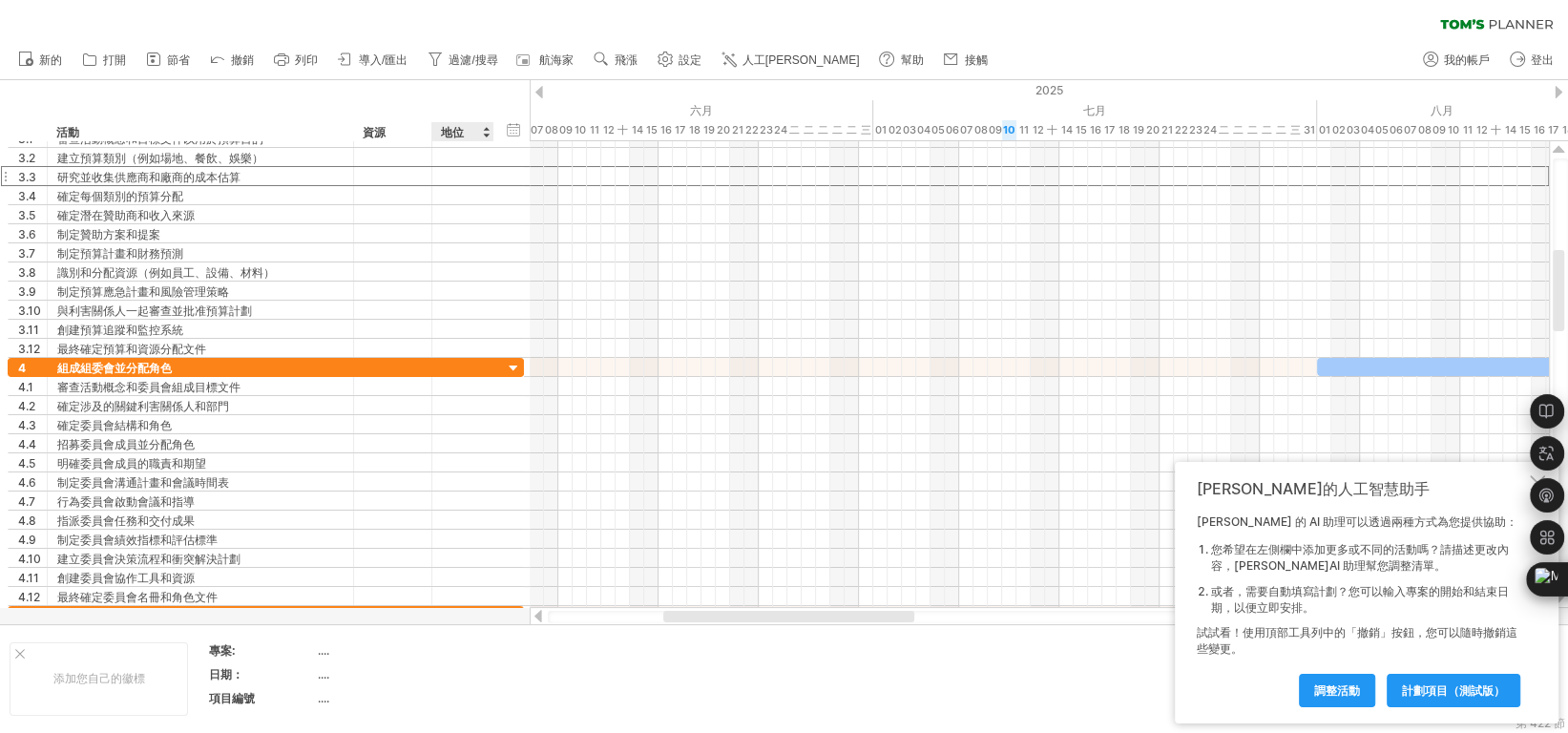 click at bounding box center (486, 132) 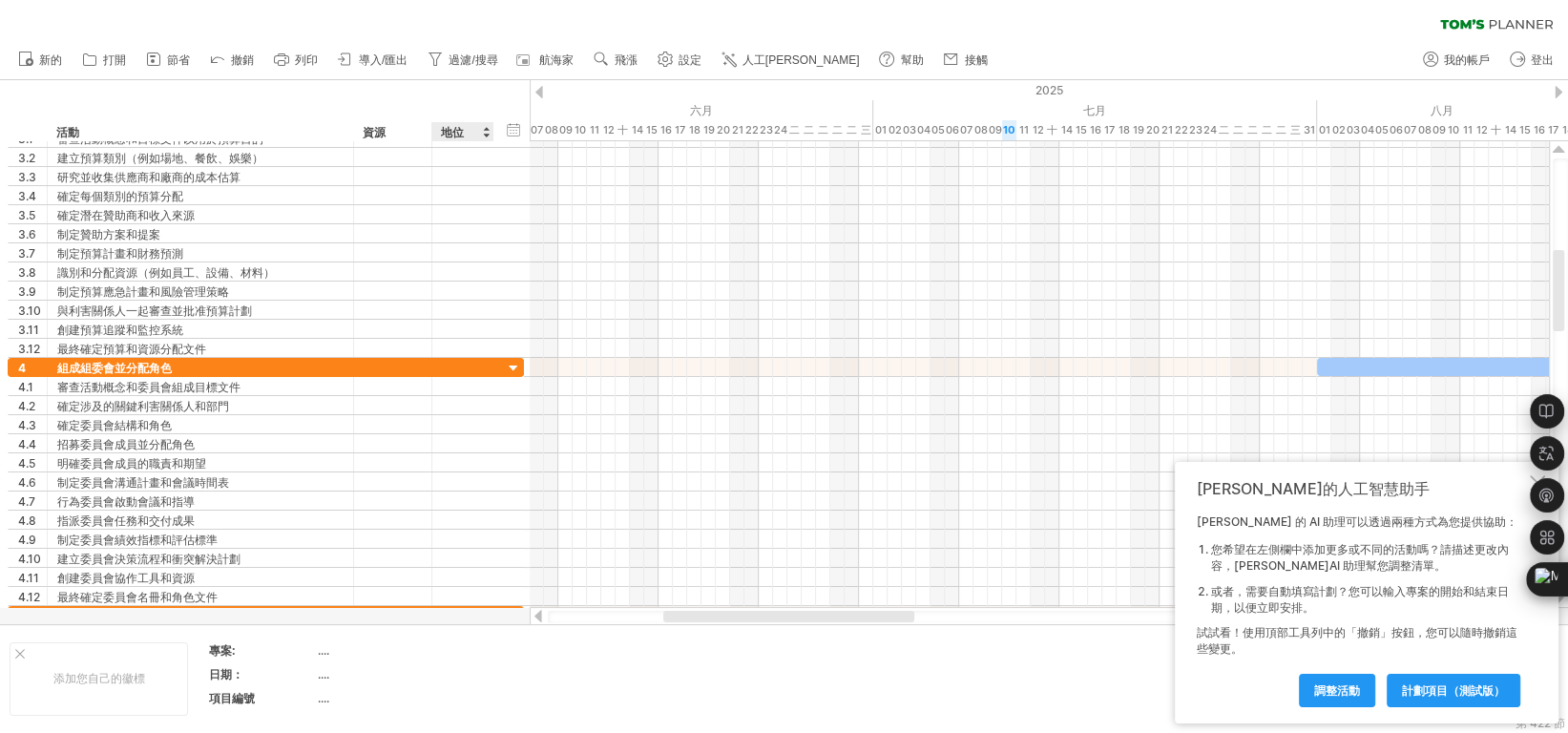 click at bounding box center (486, 132) 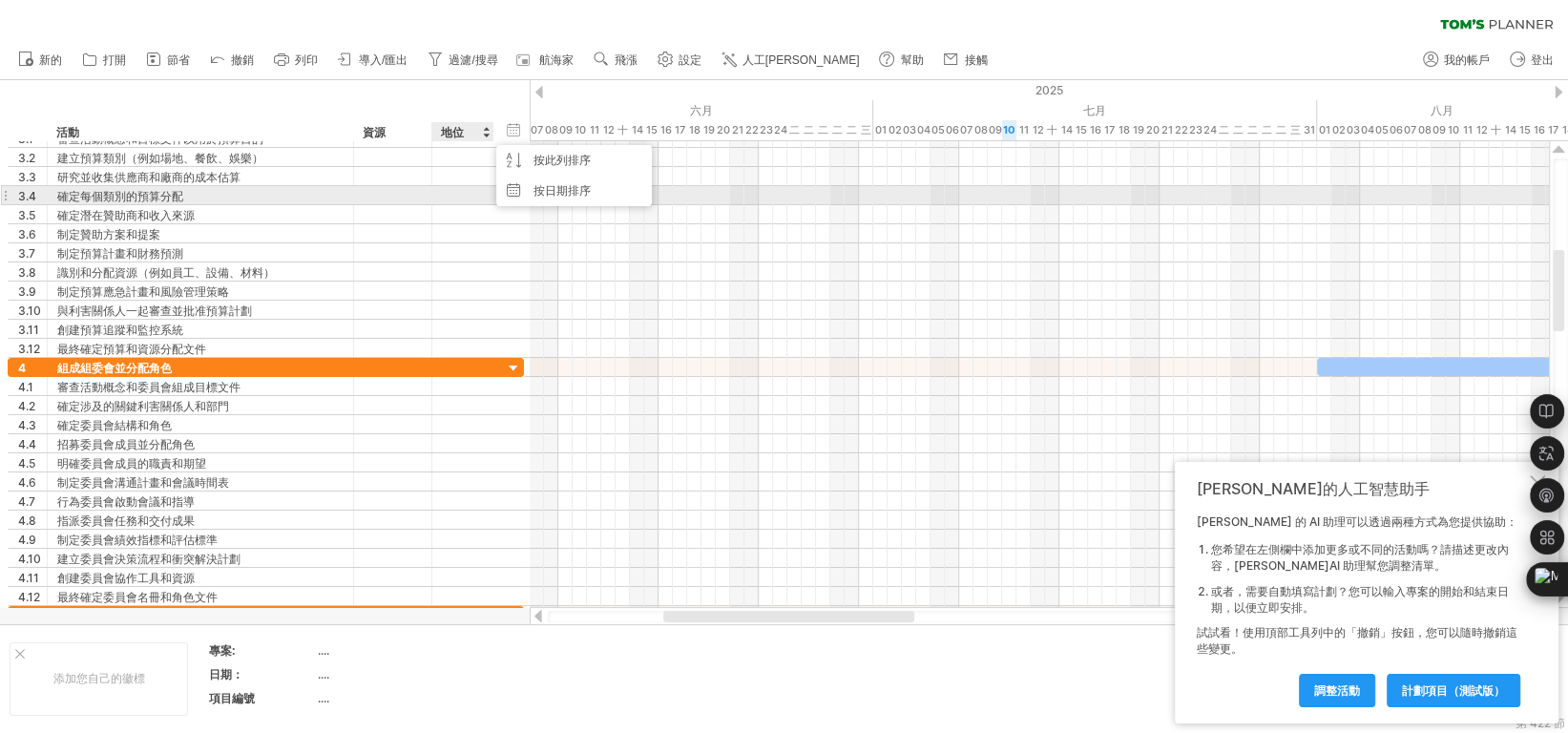 click at bounding box center [463, 195] 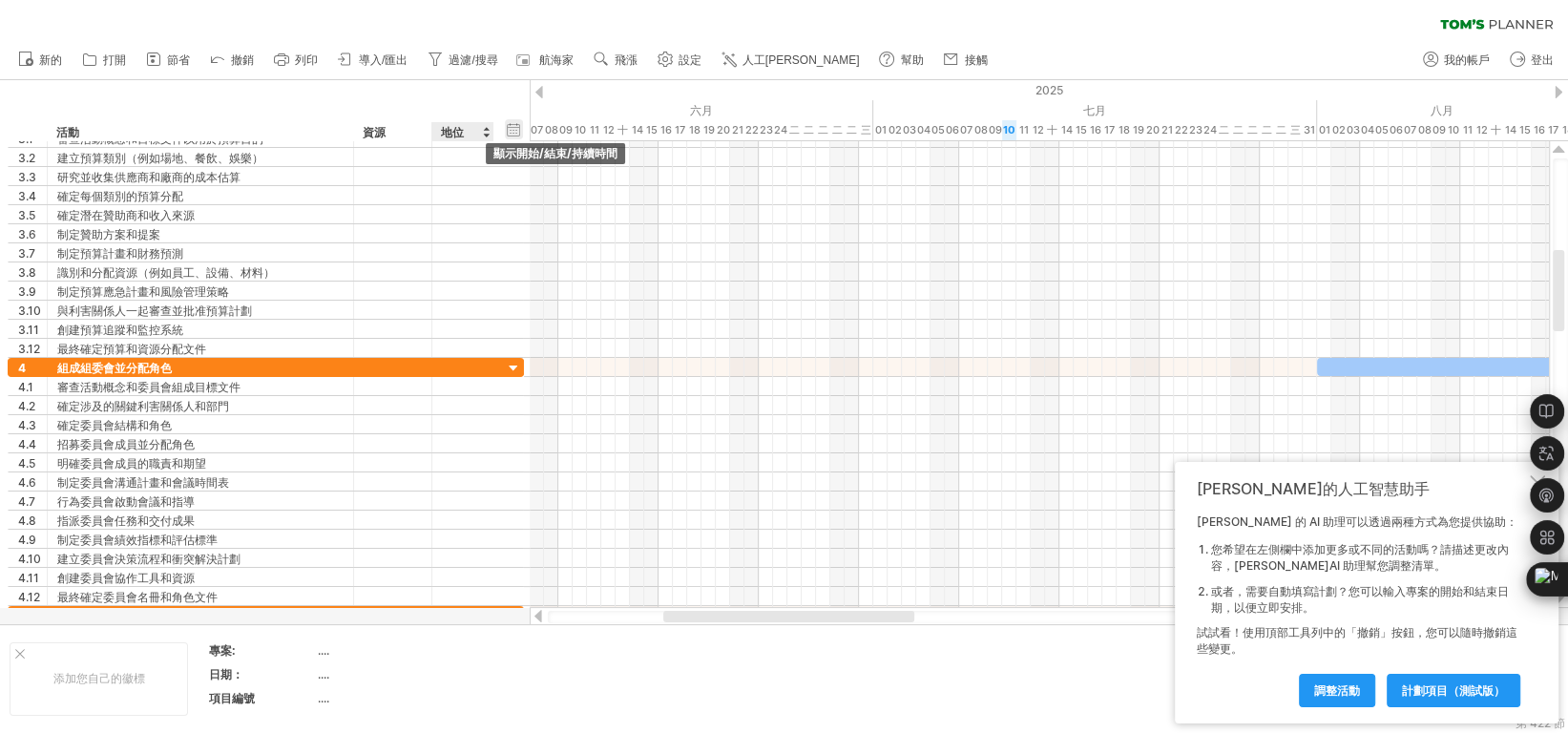 click on "hide start/end/duration 顯示開始/結束/持續時間" at bounding box center [513, 129] 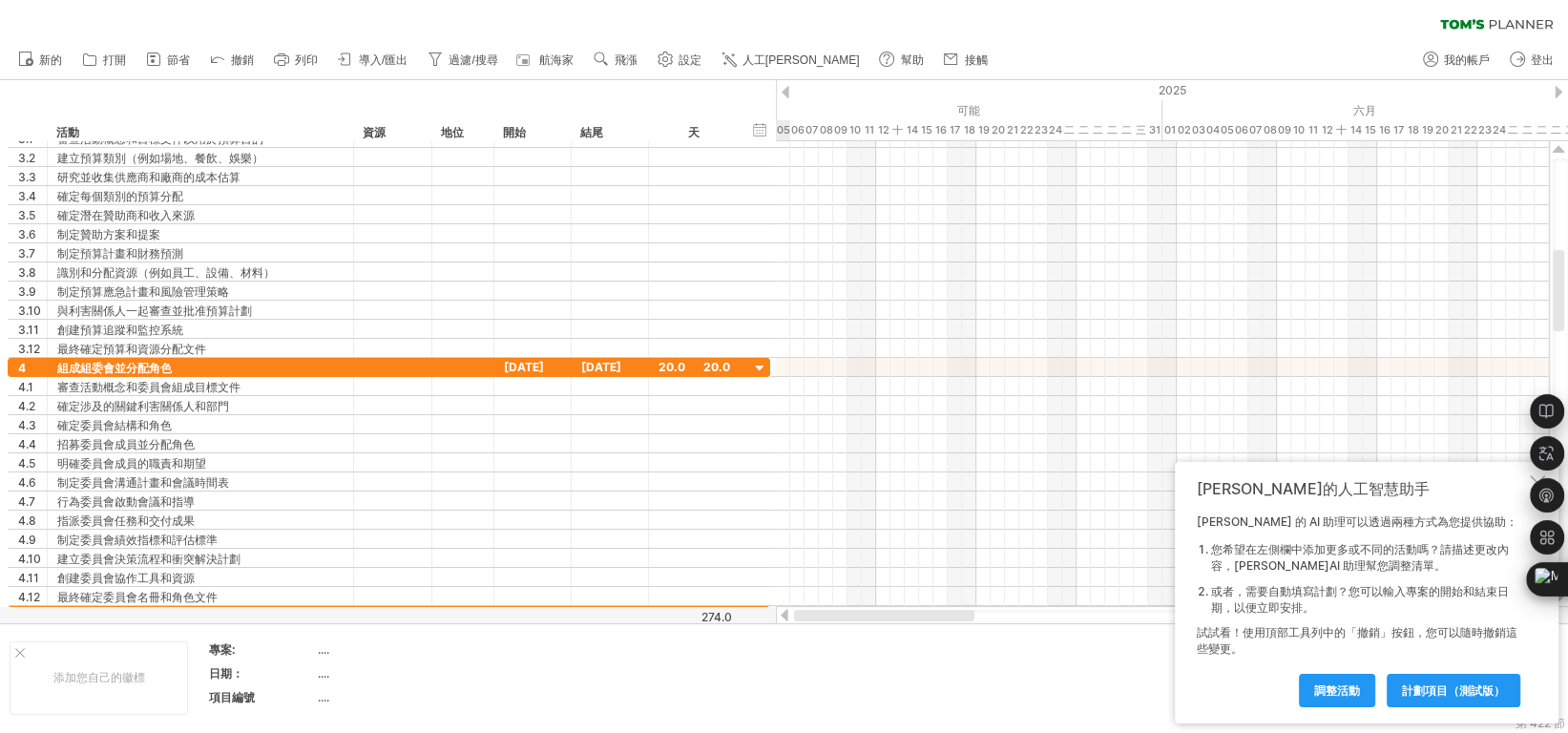 drag, startPoint x: 898, startPoint y: 615, endPoint x: 808, endPoint y: 608, distance: 90.27181 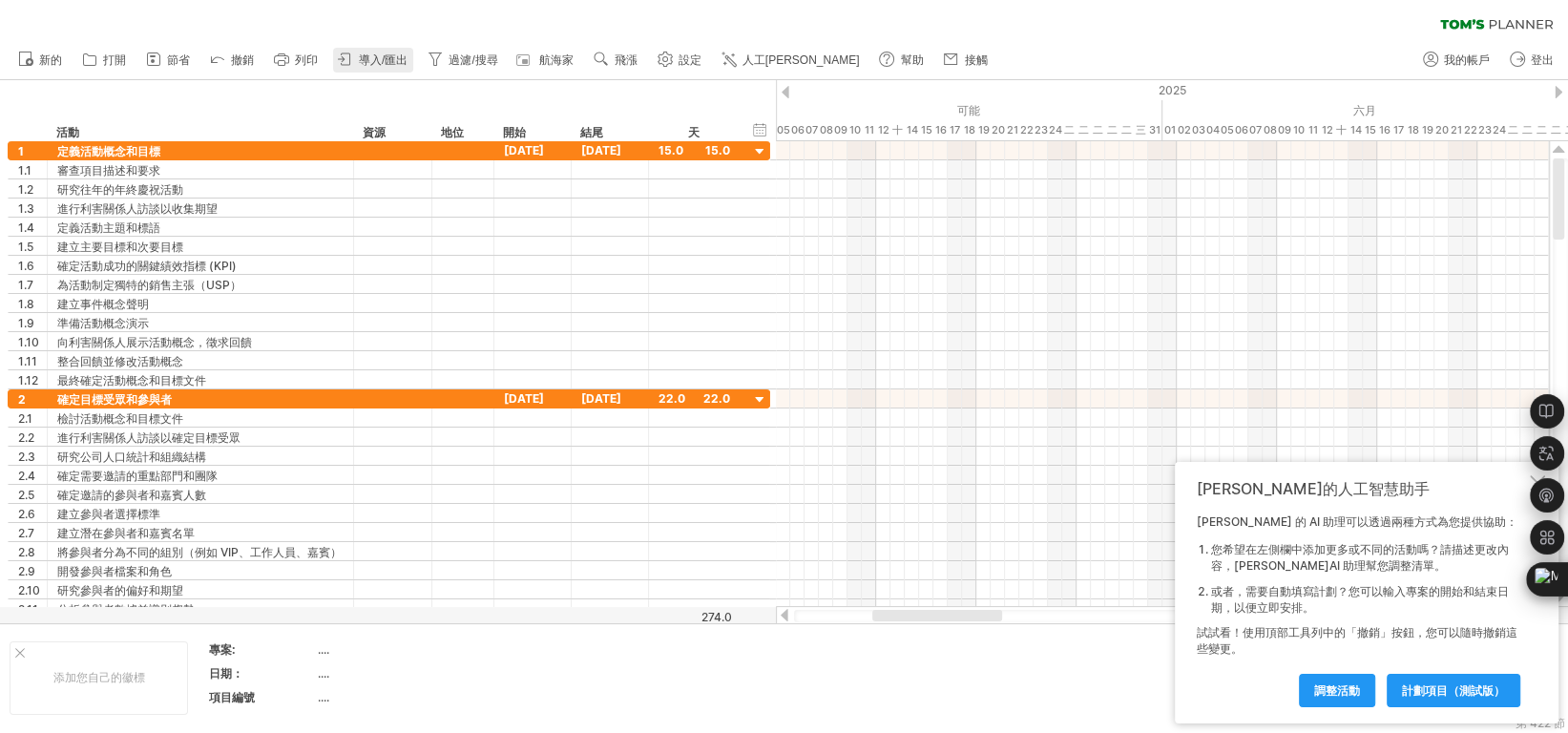 click on "導入/匯出" at bounding box center [373, 60] 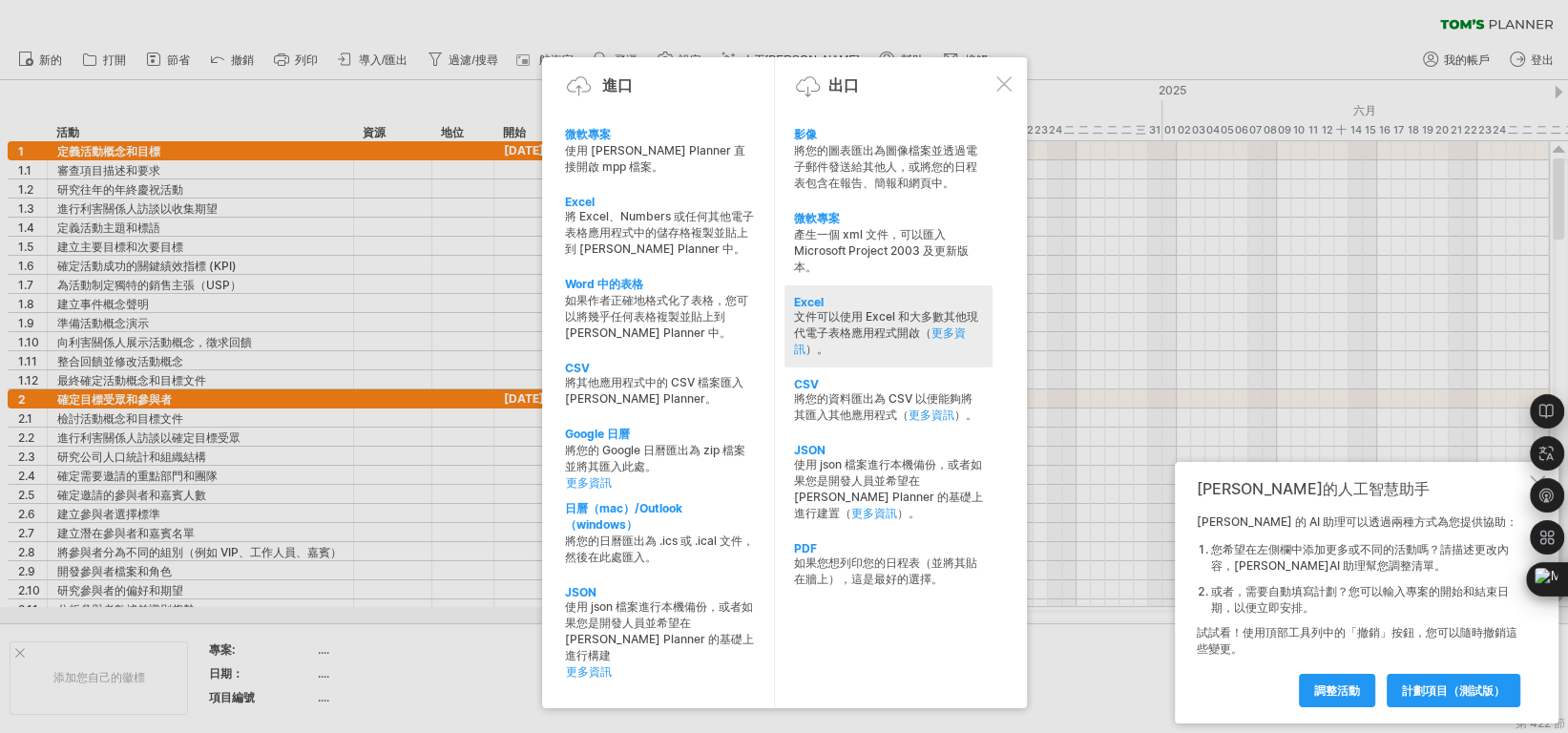 click on "Excel" at bounding box center (889, 302) 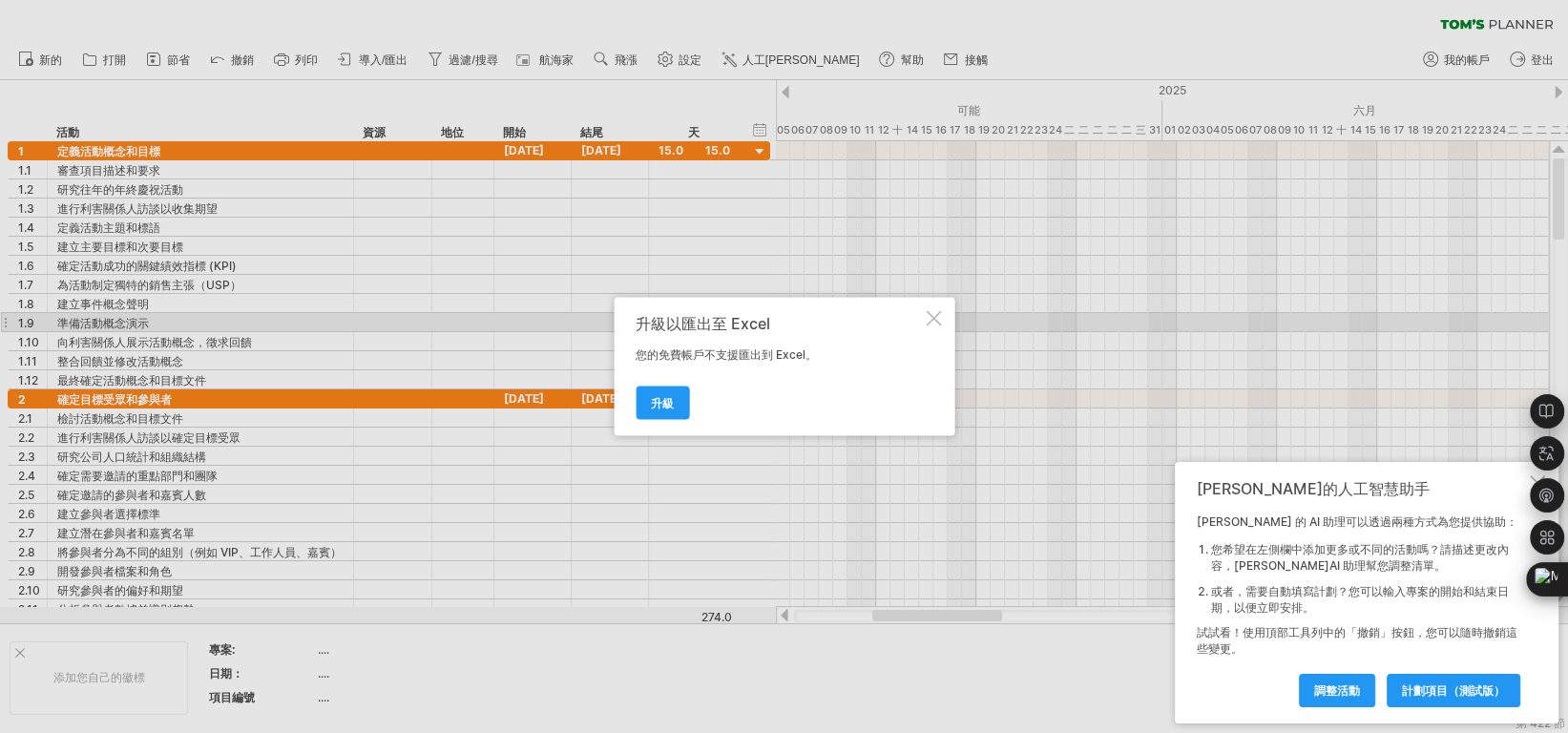 click at bounding box center (933, 319) 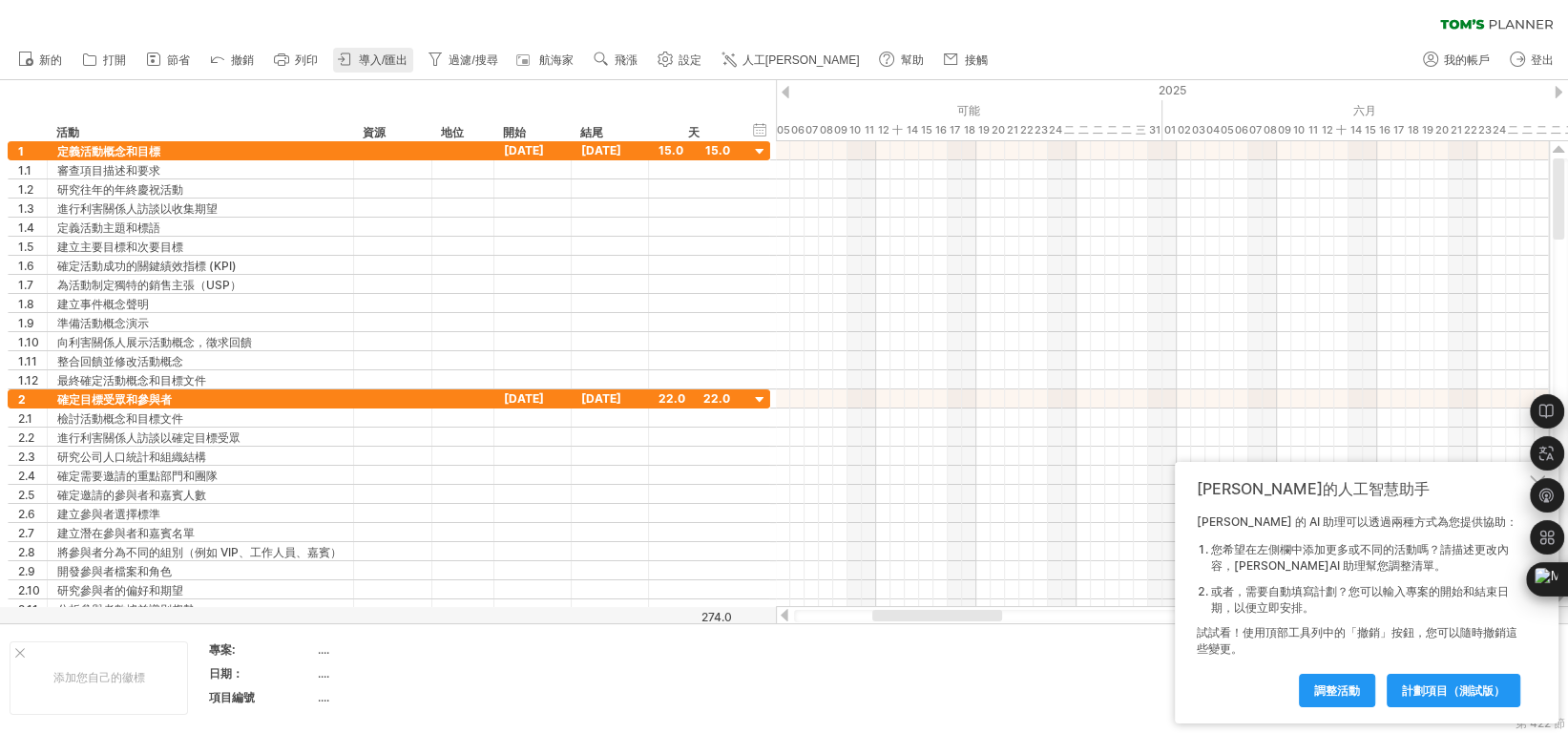 click on "導入/匯出" at bounding box center (383, 60) 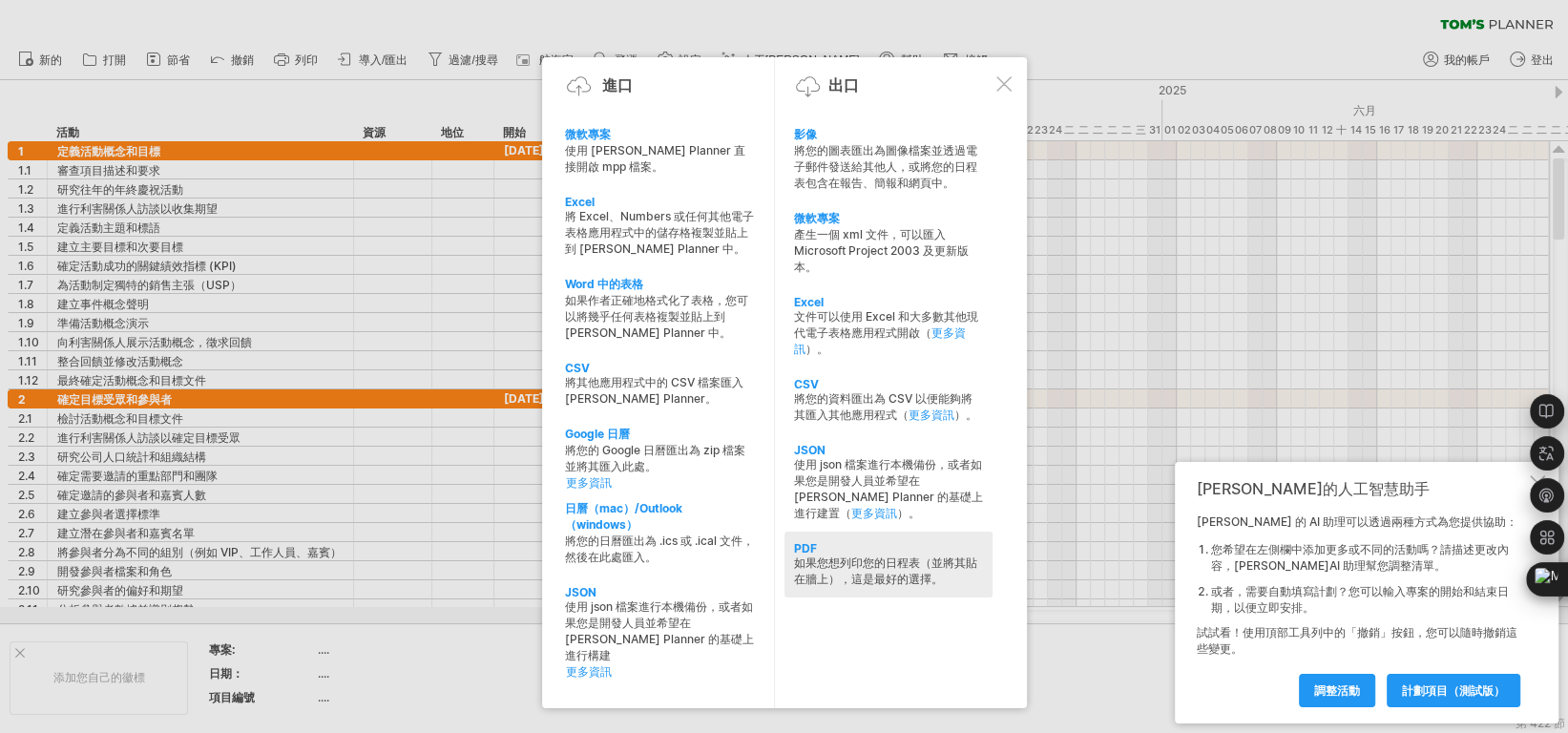 click on "PDF" at bounding box center [889, 548] 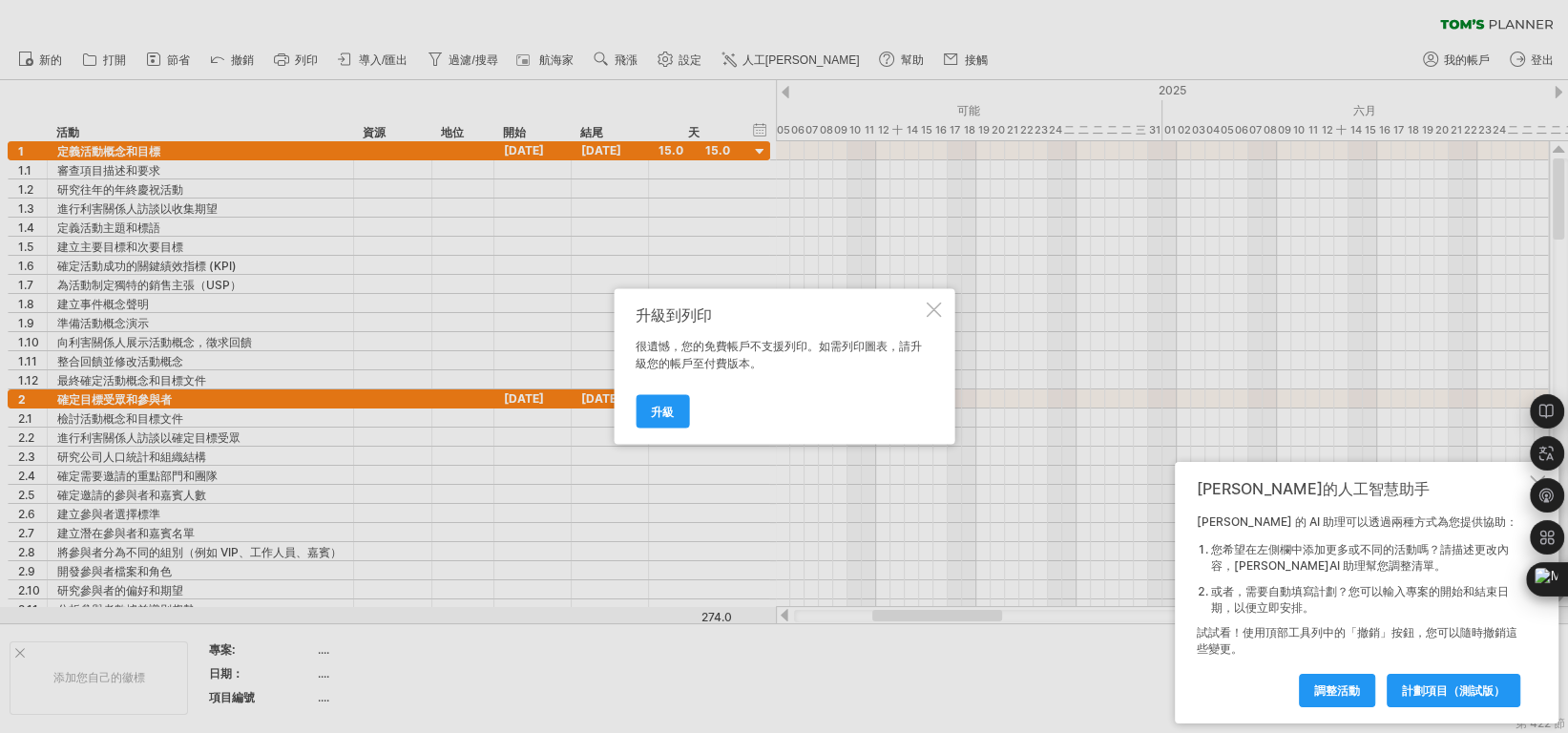 click on "升級到列印 很遺憾，您的免費帳戶不支援列印。如需列印圖表，請升級您的帳戶至付費版本。 升級" at bounding box center [784, 366] 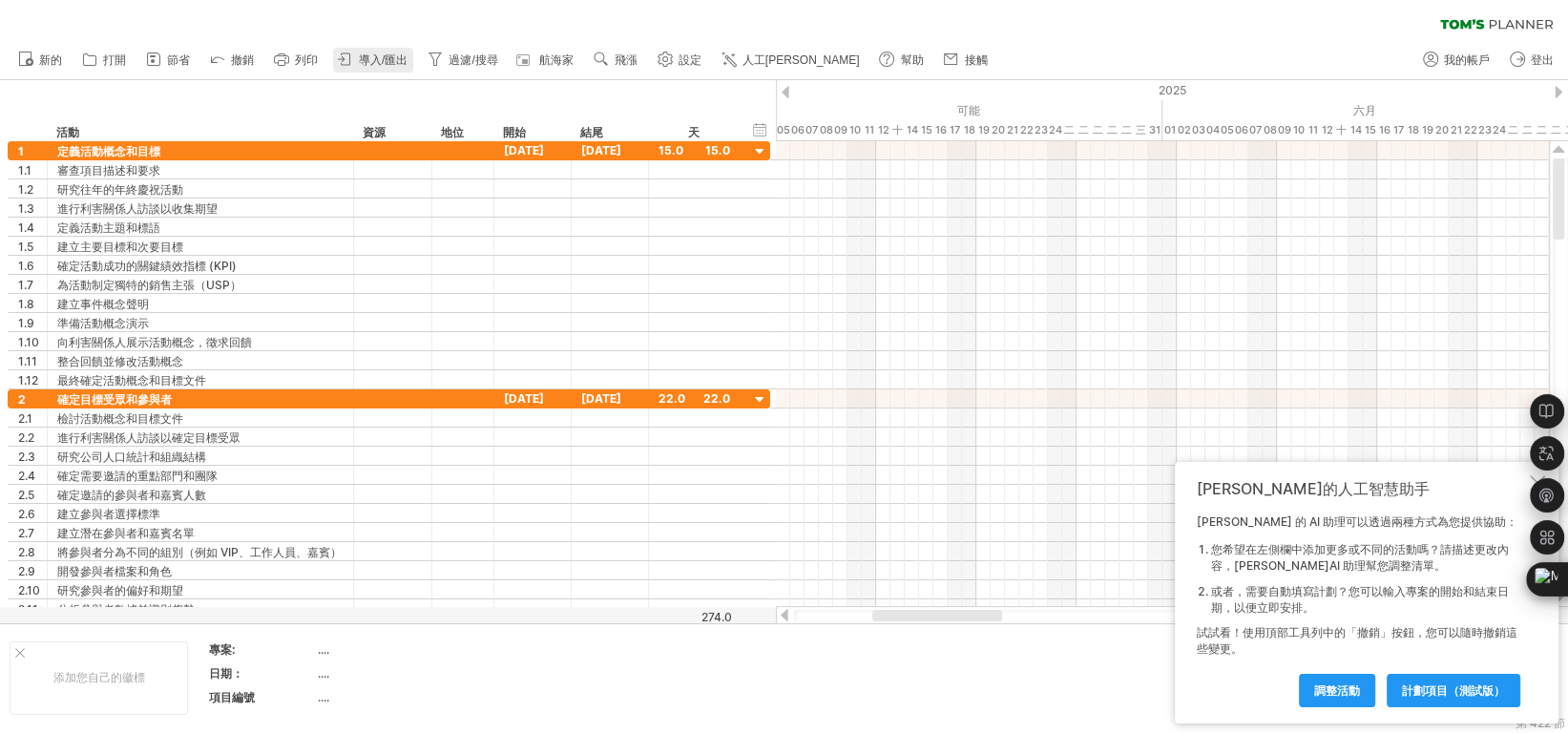 click on "導入/匯出" at bounding box center (383, 60) 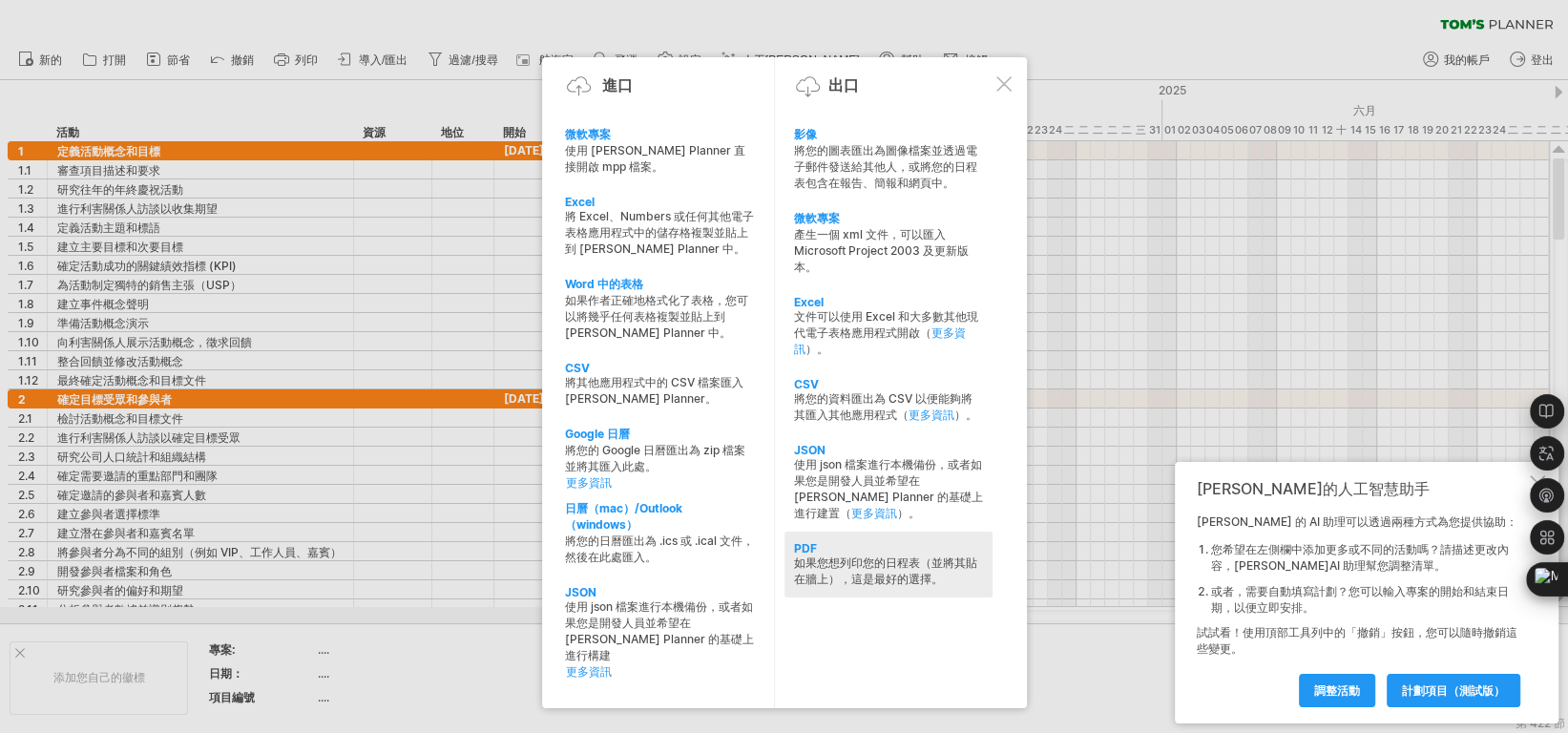 click on "如果您想列印您的日程表（並將其貼在牆上），這是最好的選擇。" at bounding box center [886, 571] 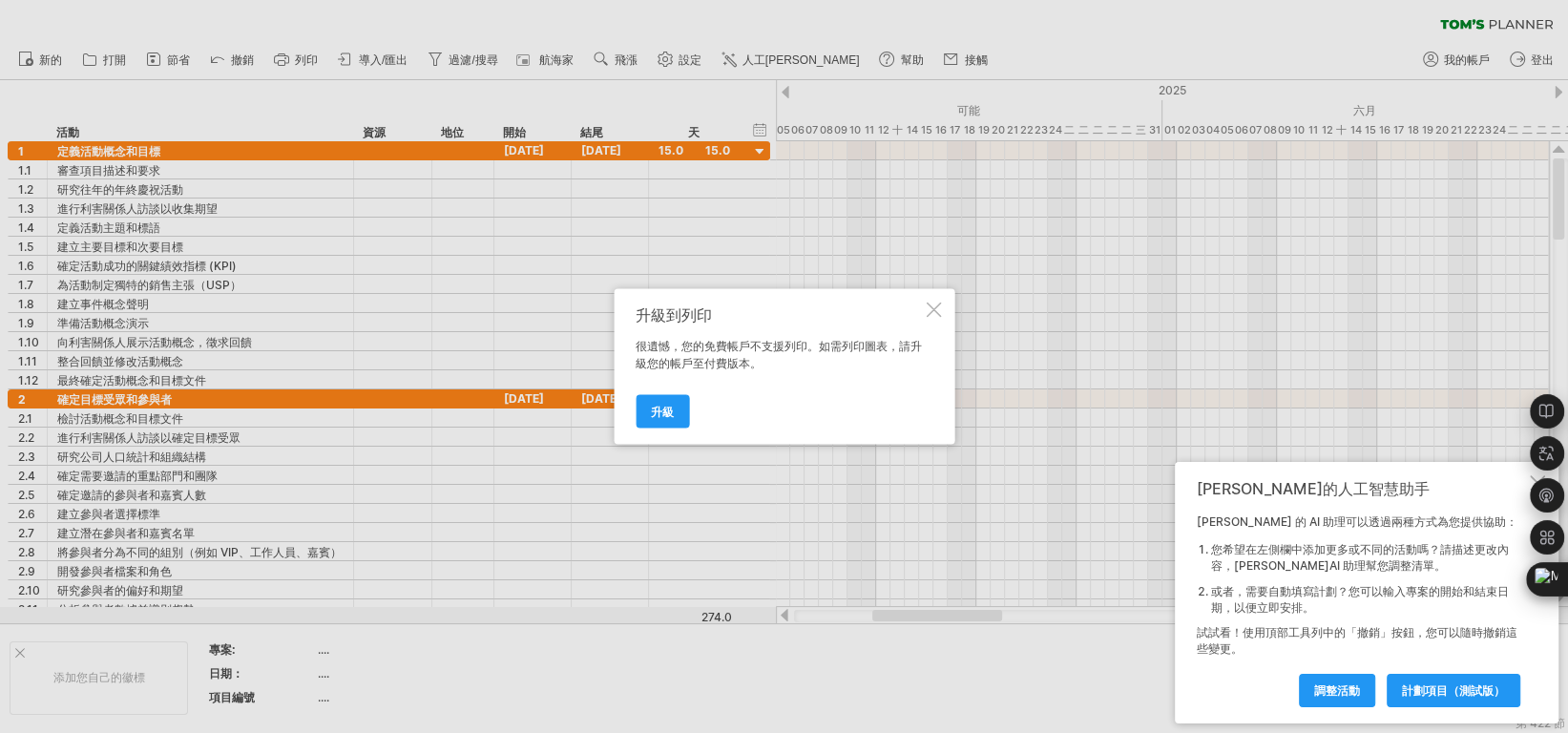 click at bounding box center (933, 310) 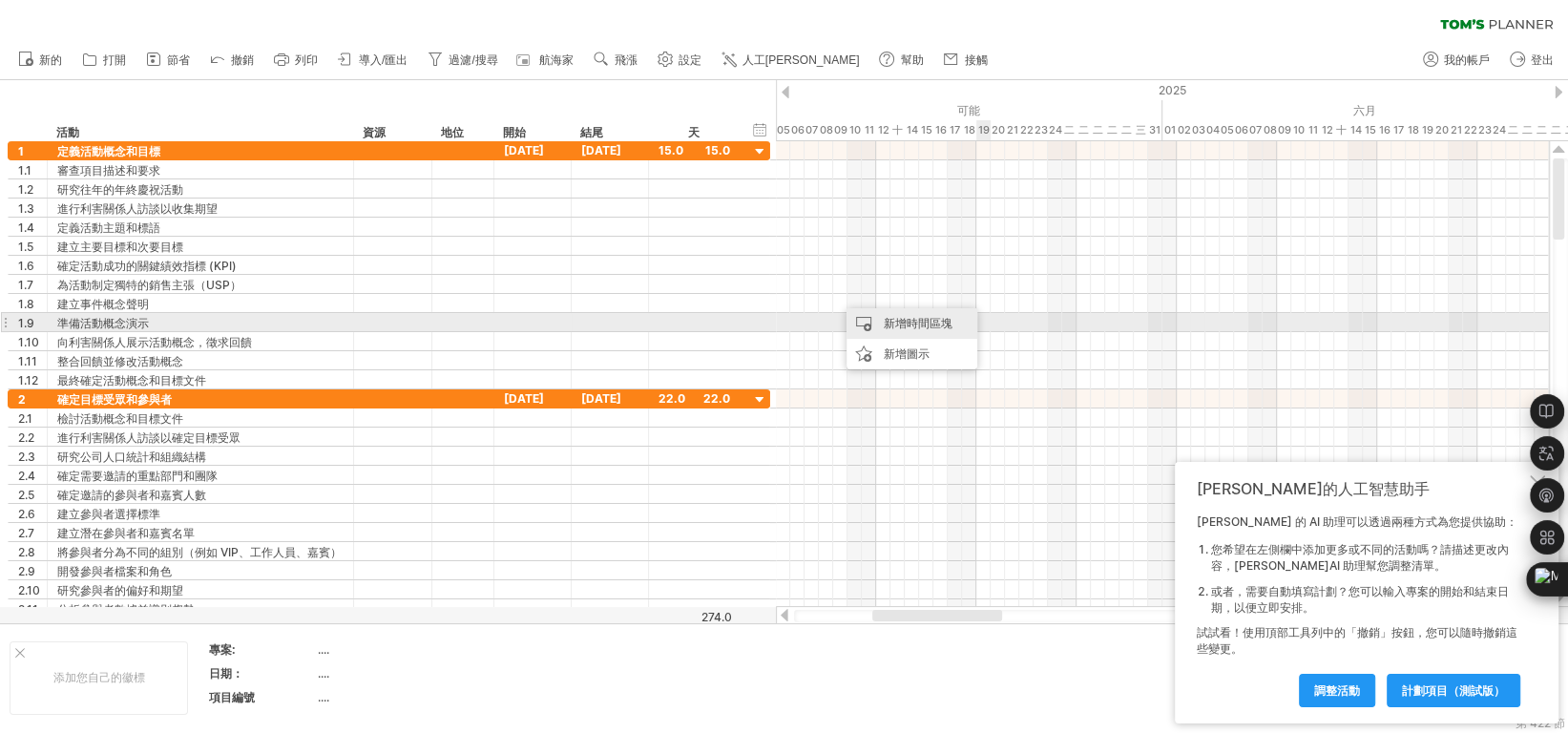 click on "新增時間區塊" at bounding box center (918, 323) 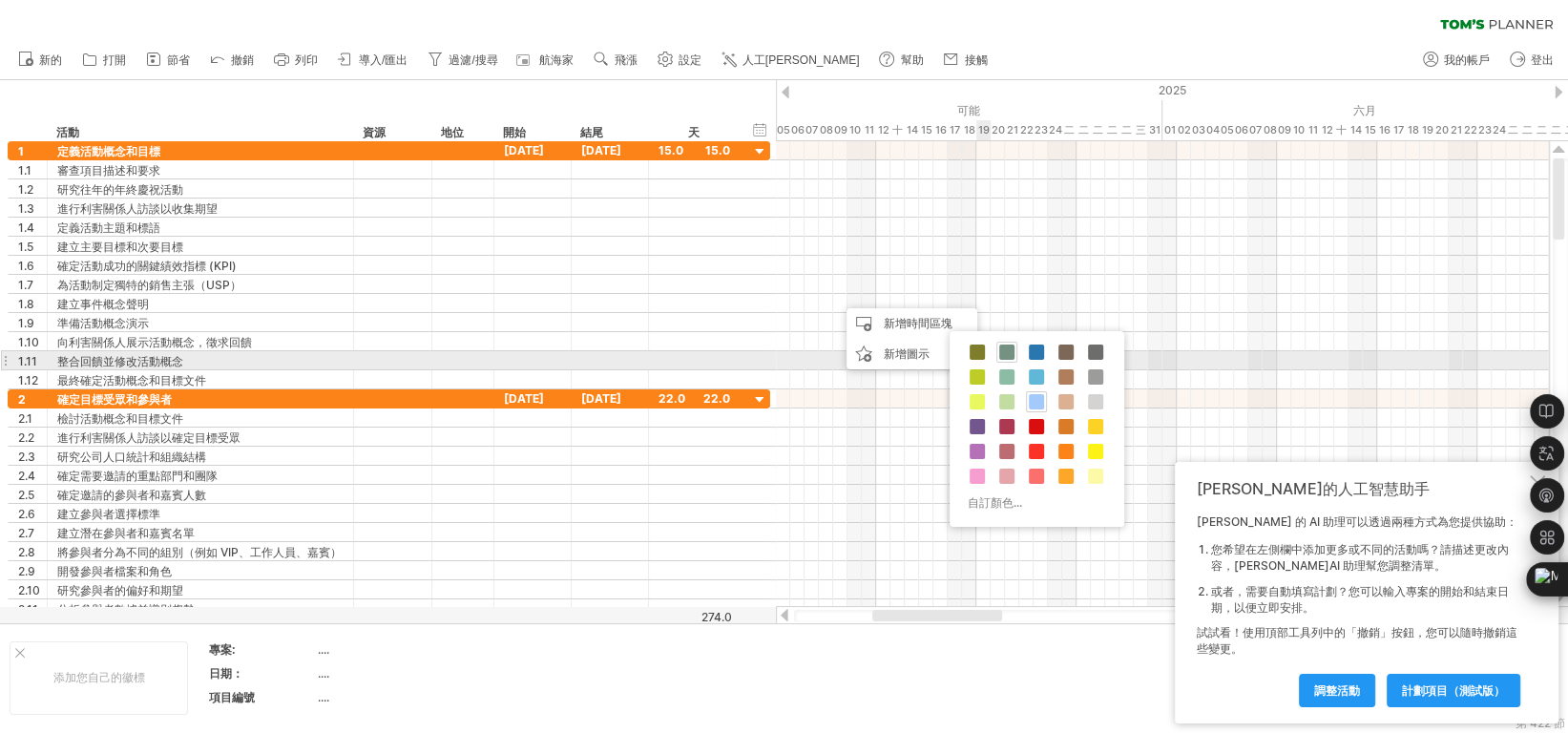 click at bounding box center [1007, 352] 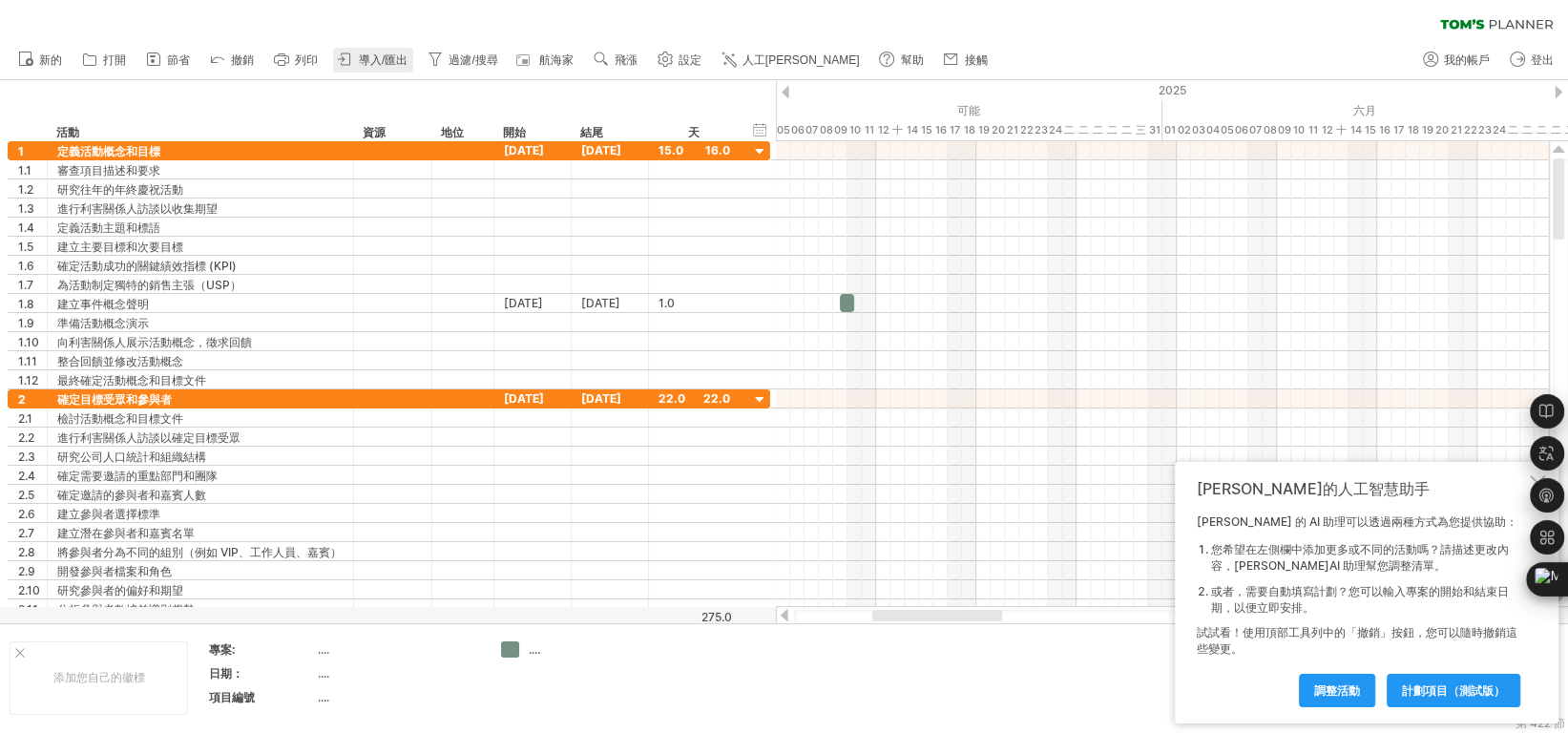 click on "導入/匯出" at bounding box center (373, 60) 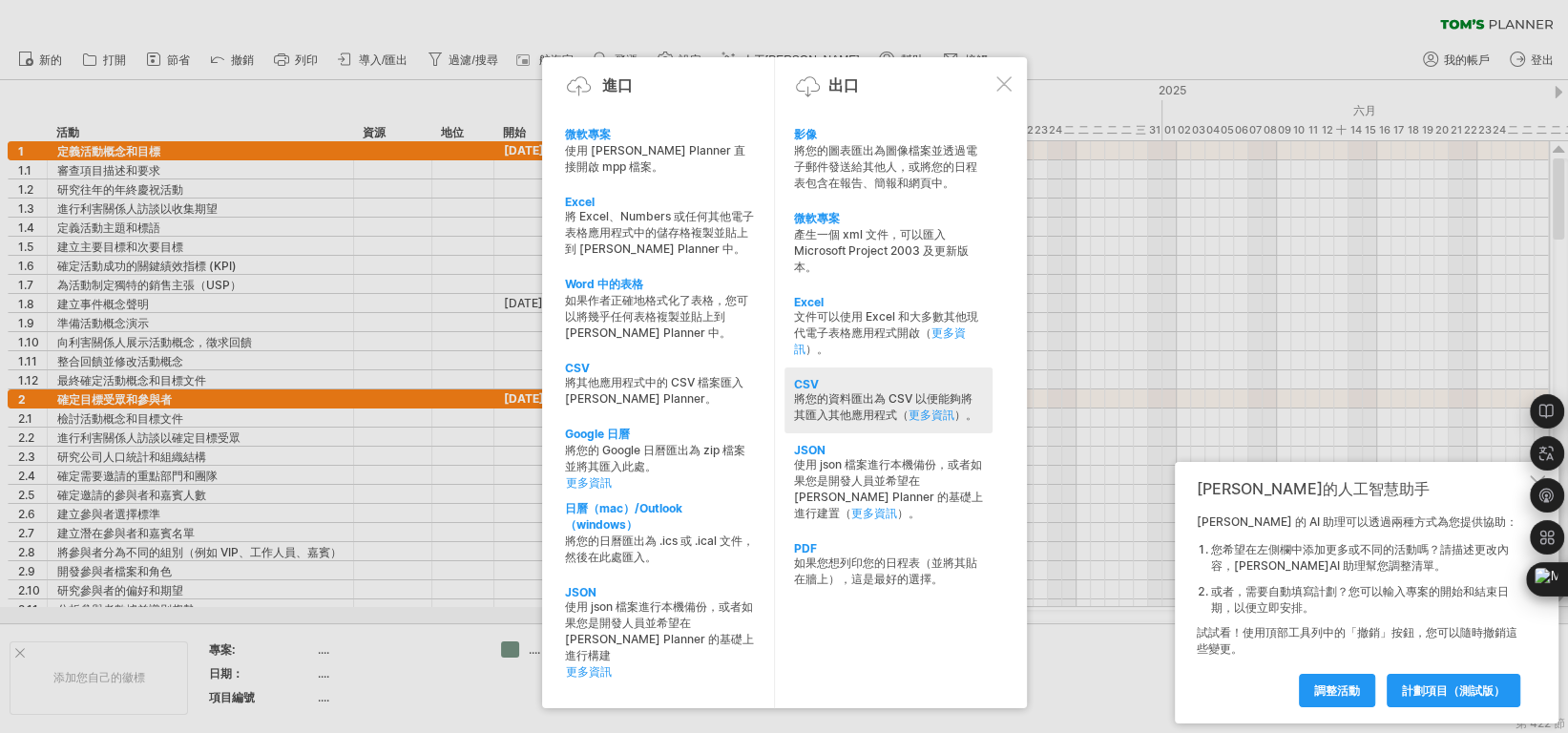 click on "CSV" at bounding box center (889, 384) 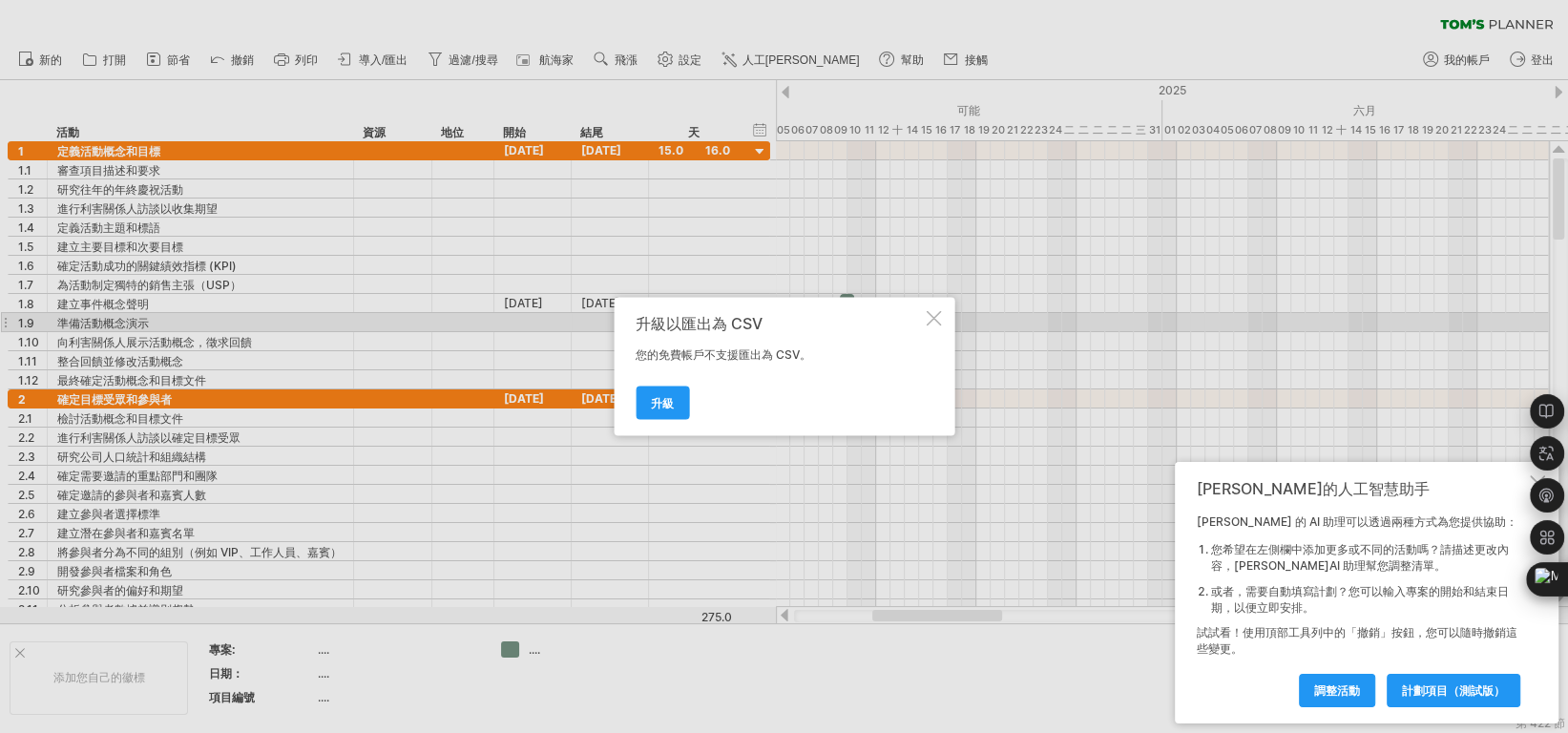 click on "升級以匯出為 CSV" at bounding box center (779, 324) 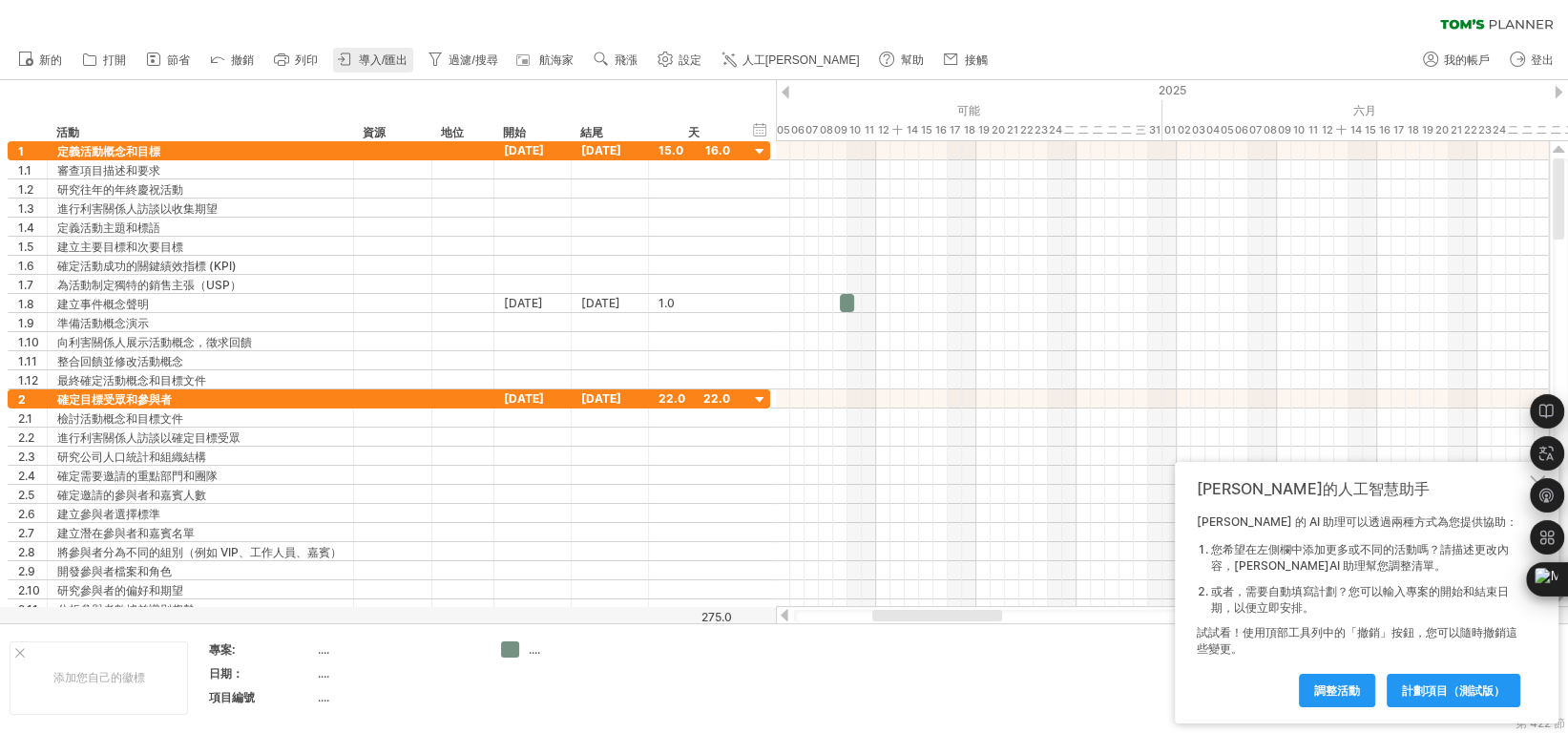 click on "導入/匯出" at bounding box center (383, 60) 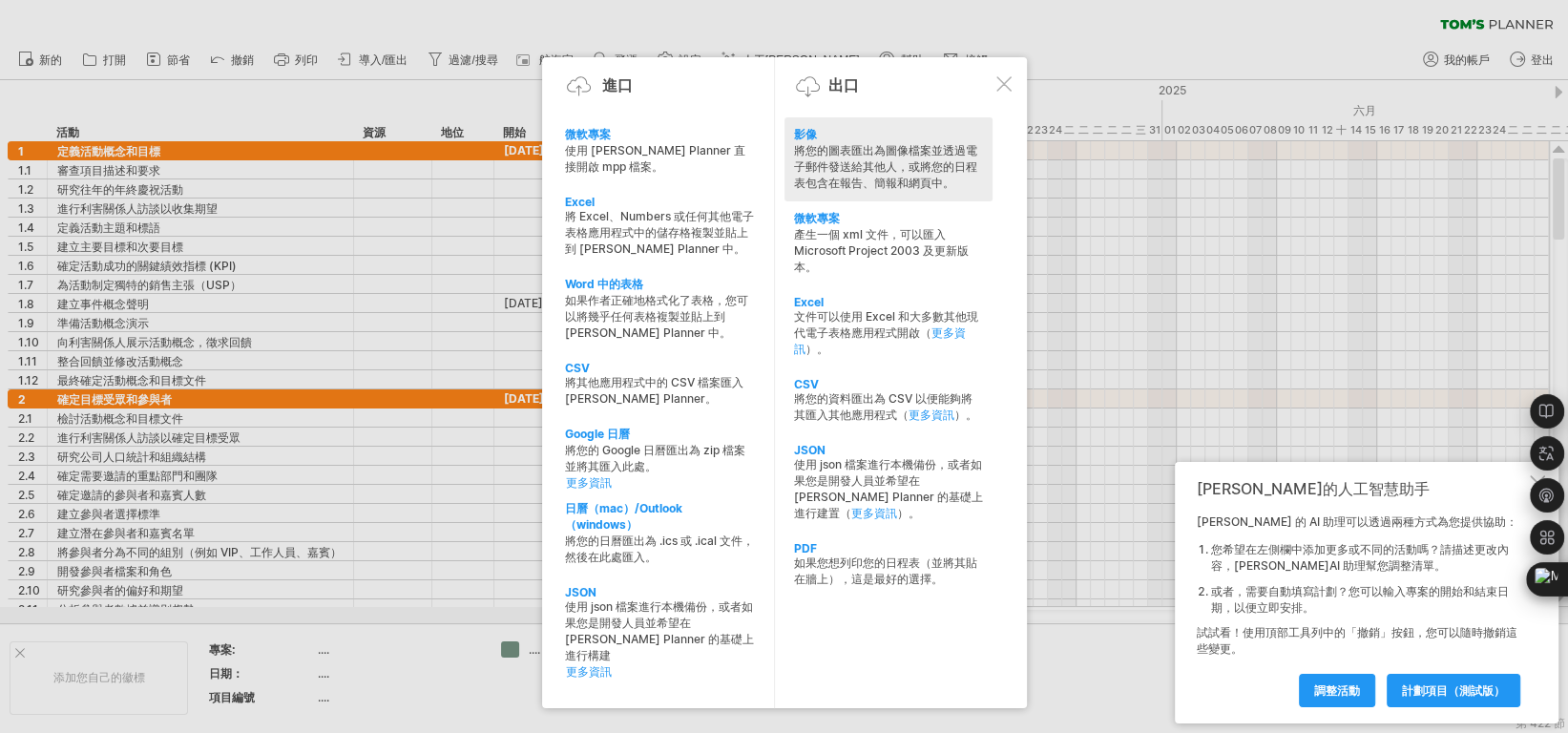click on "將您的圖表匯出為圖像檔案並透過電子郵件發送給其他人，或將您的日程表包含在報告、簡報和網頁中。" at bounding box center (886, 166) 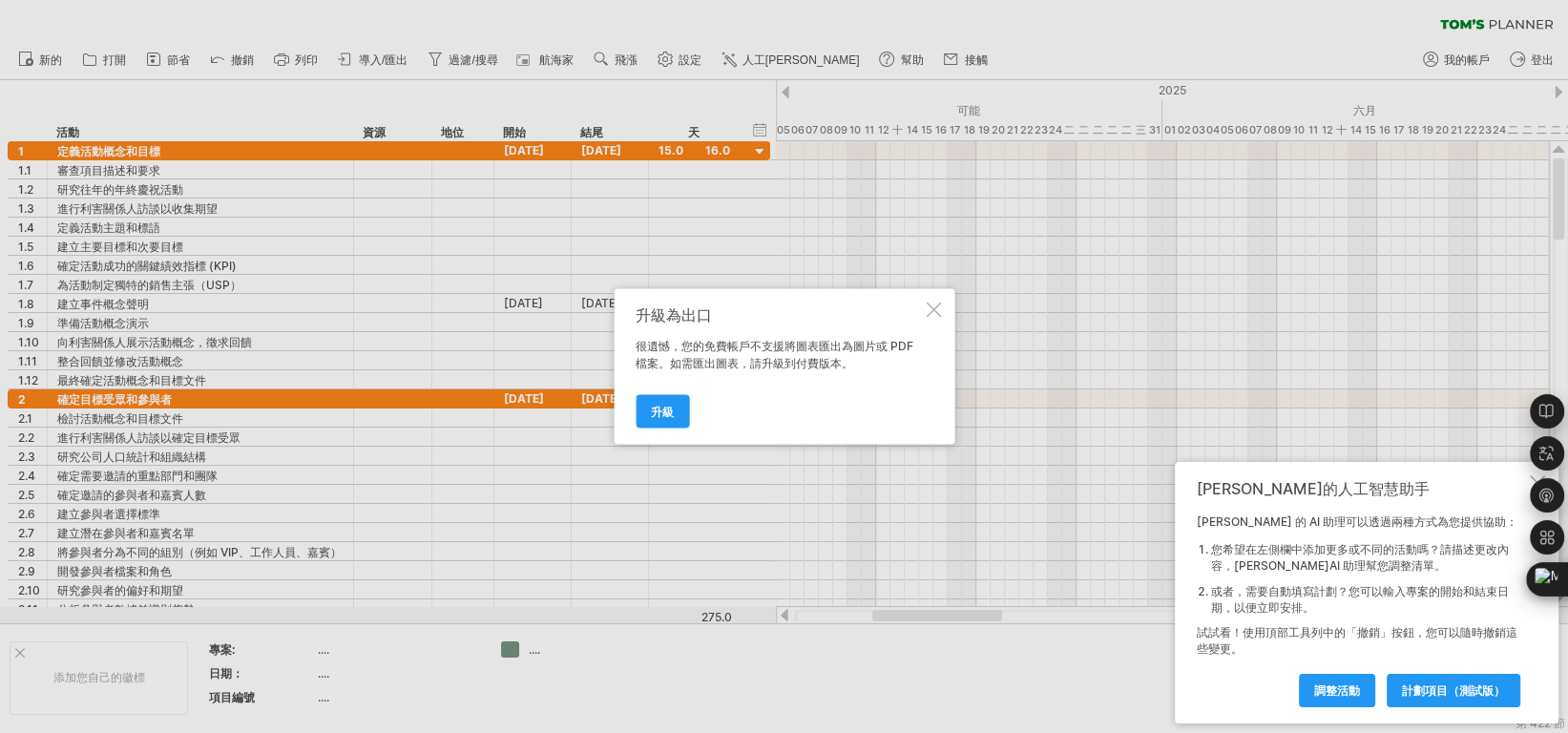 click at bounding box center (933, 310) 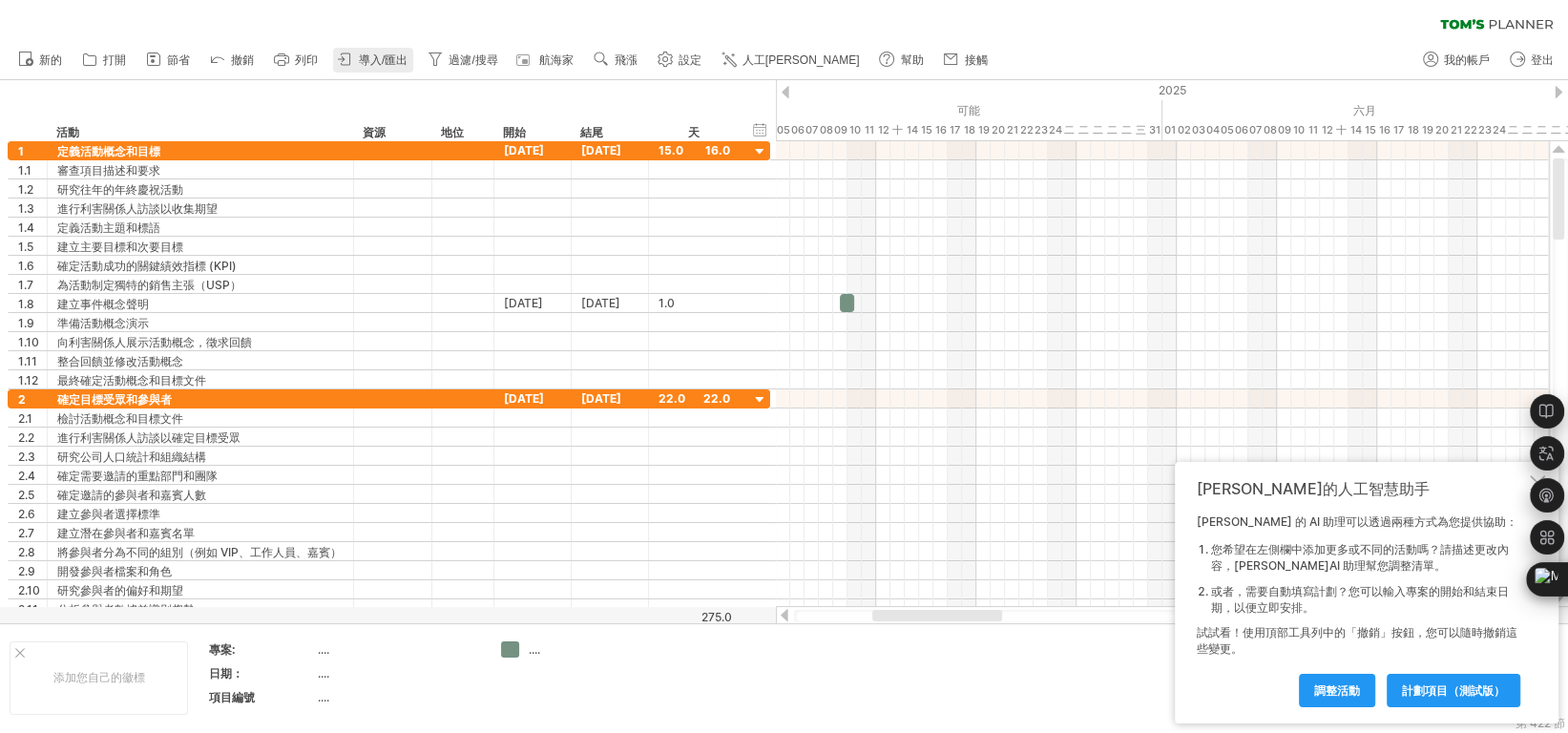 click on "導入/匯出" at bounding box center [383, 60] 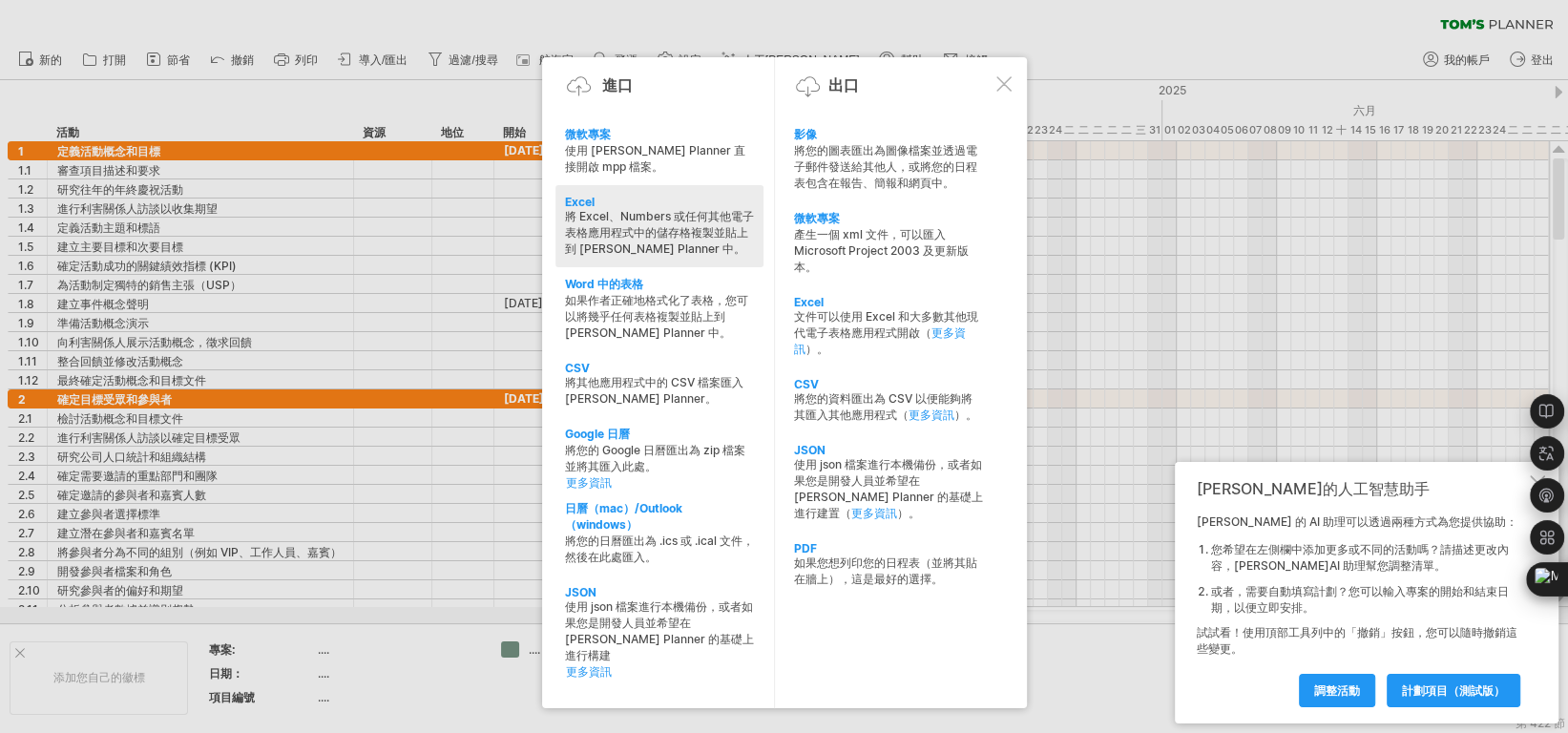 click on "將 Excel、Numbers 或任何其他電子表格應用程式中的儲存格複製並貼上到 [PERSON_NAME] Planner 中。" at bounding box center (659, 232) 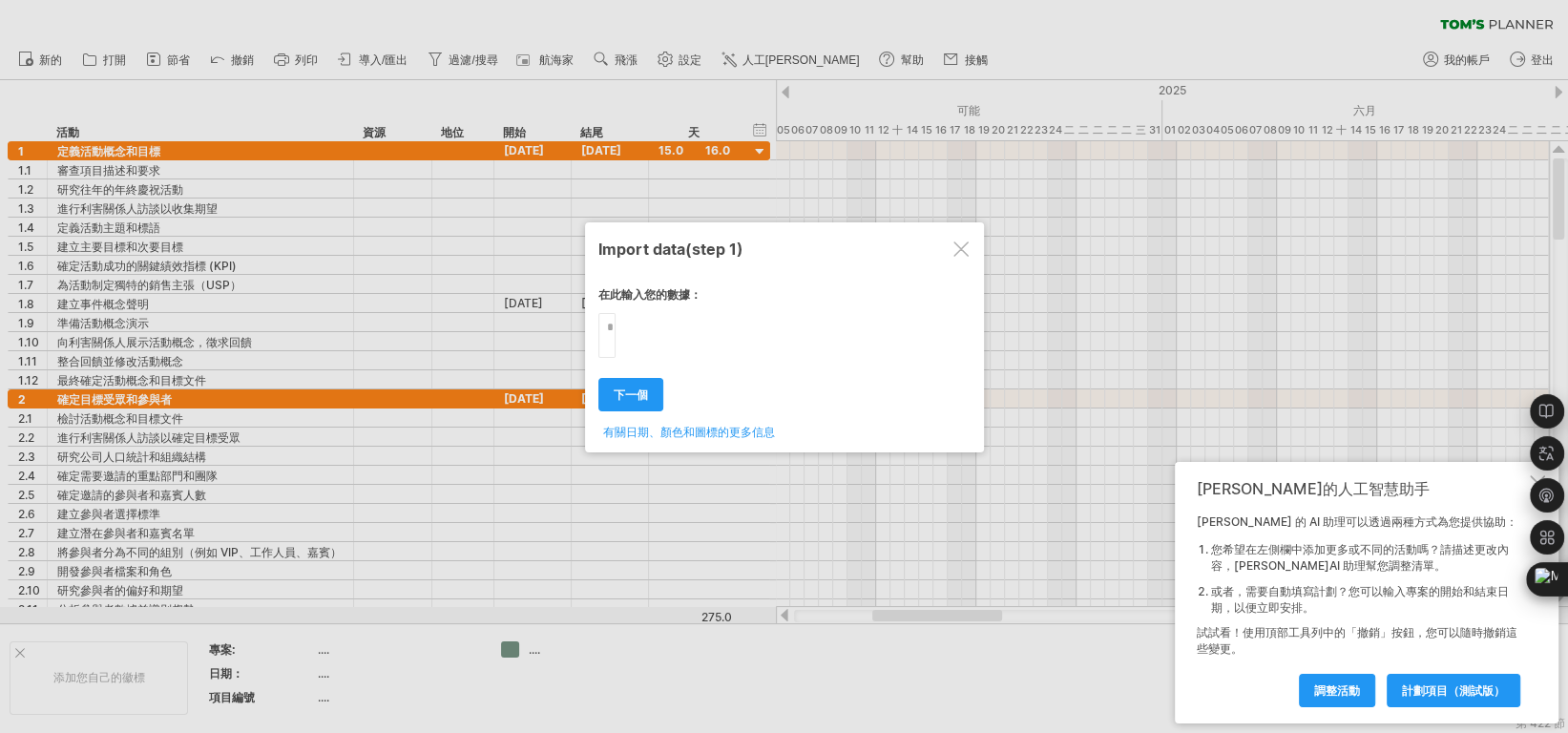 type on "**********" 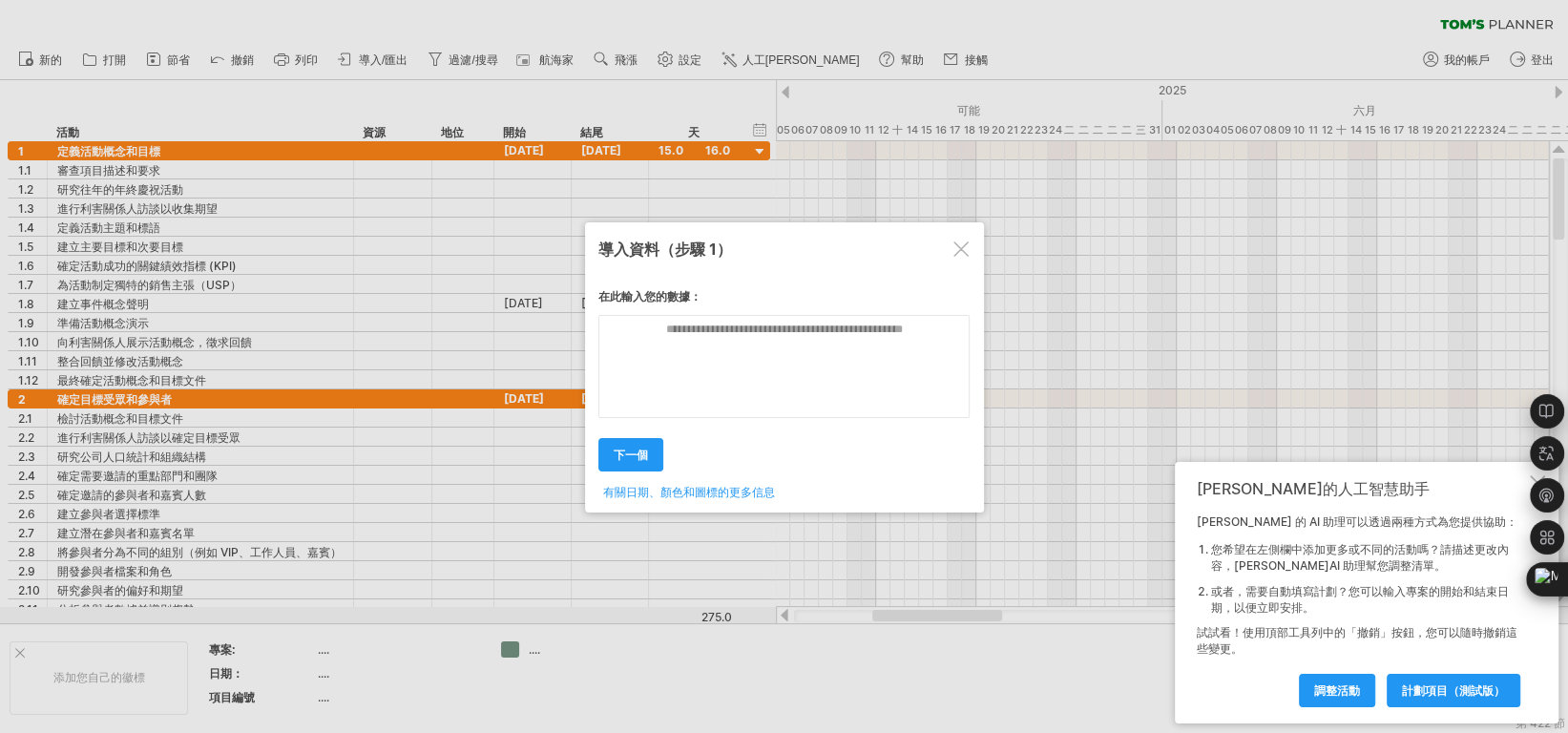 click at bounding box center [961, 249] 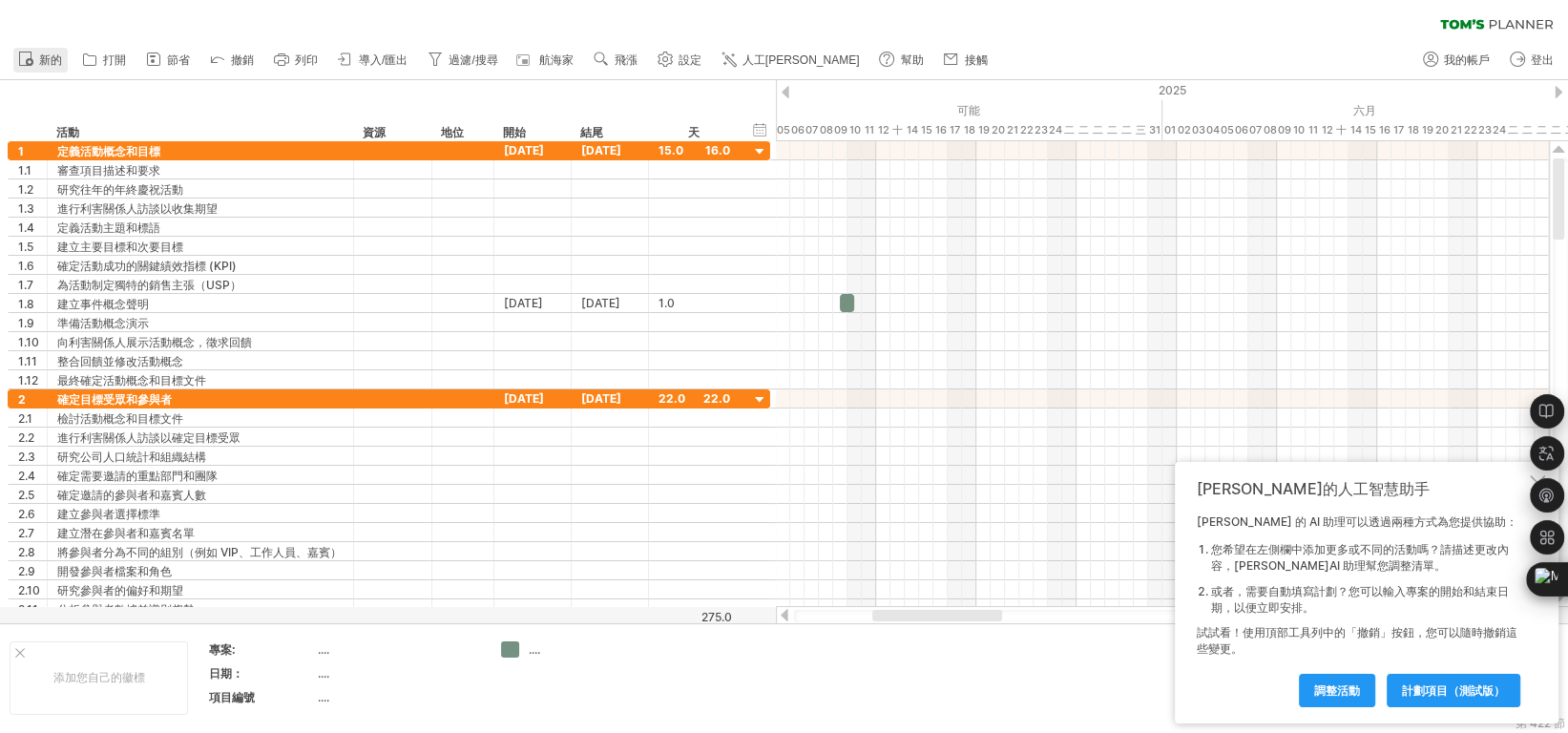 click on "新的" at bounding box center (51, 60) 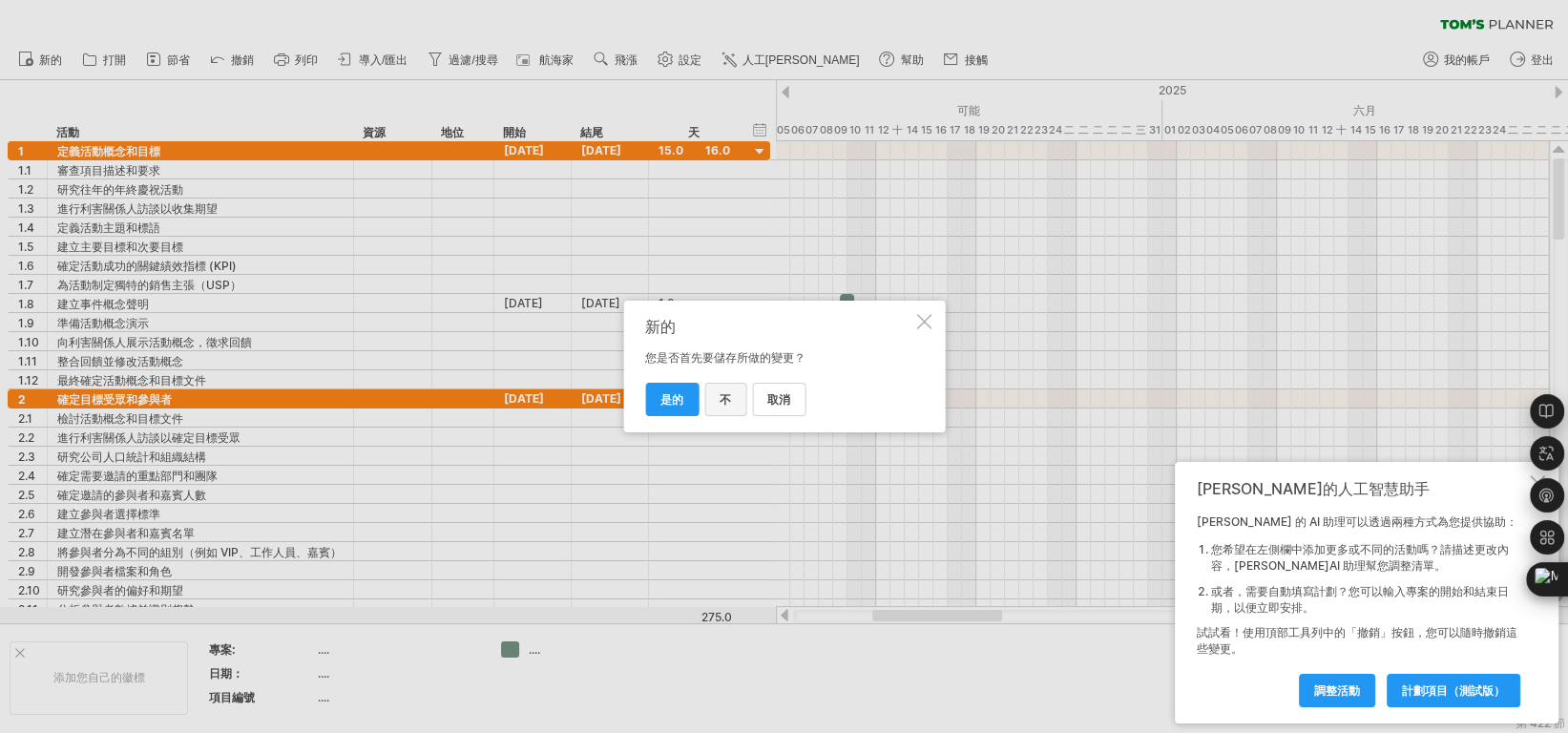 click on "不" at bounding box center [725, 399] 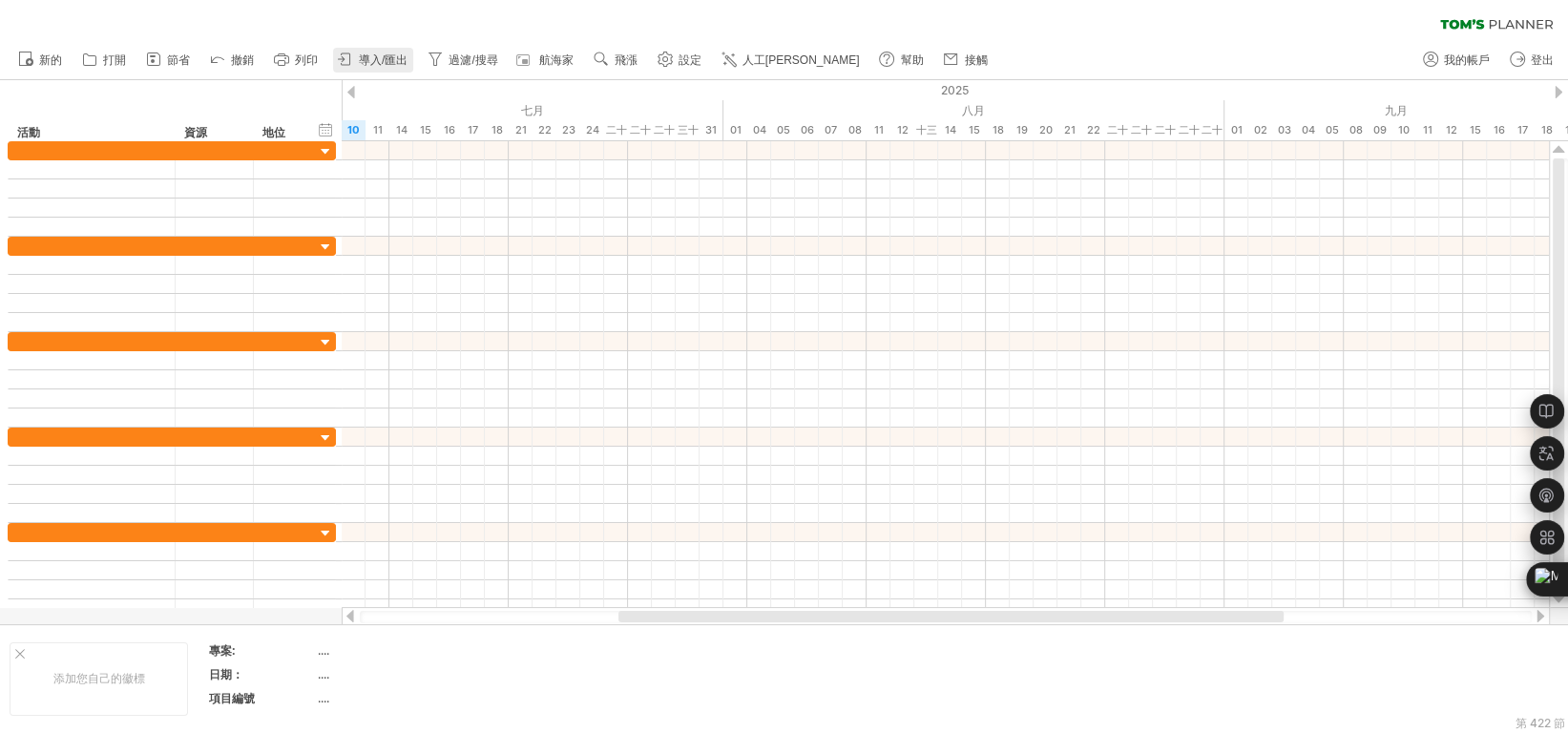 click on "導入/匯出" at bounding box center [383, 60] 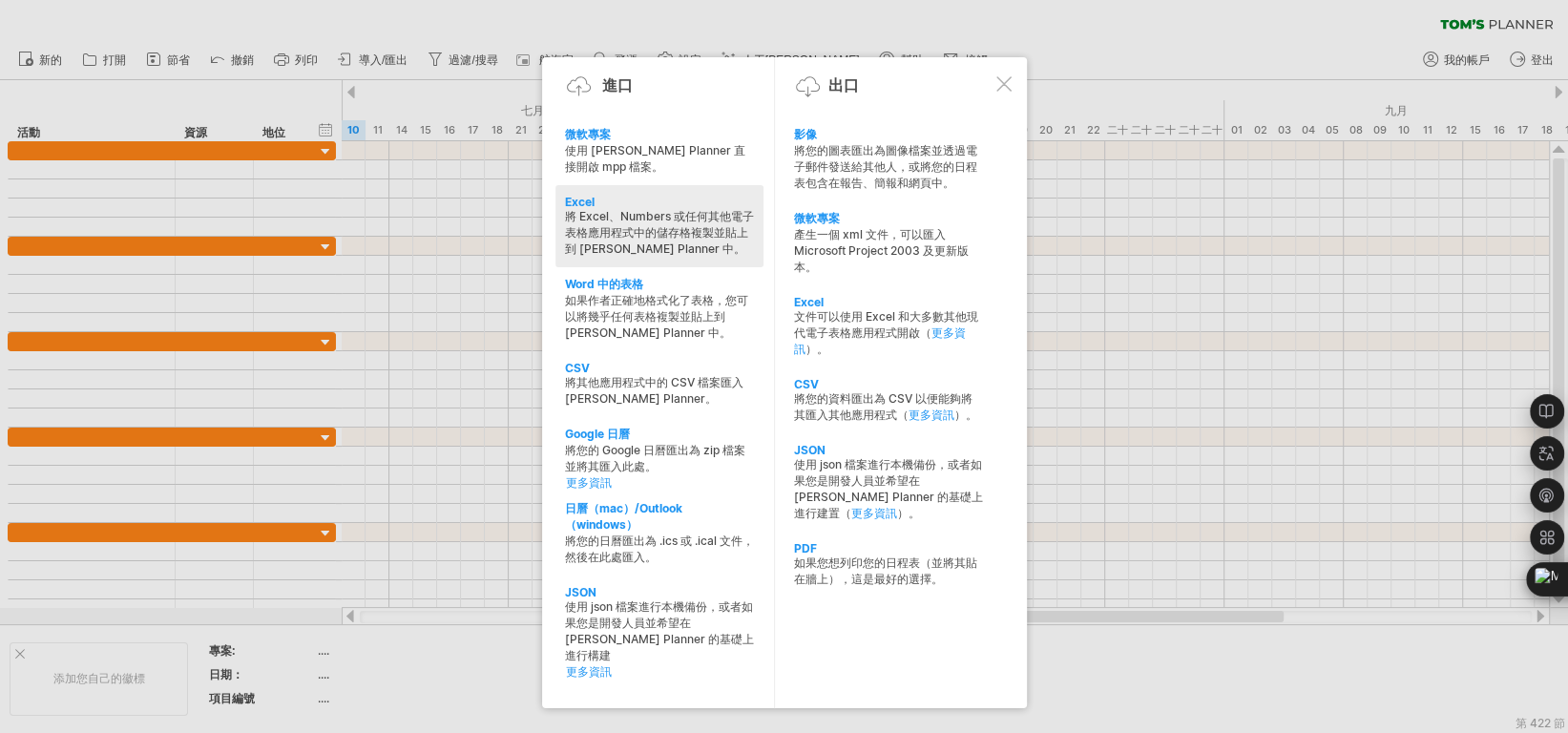 click on "將 Excel、Numbers 或任何其他電子表格應用程式中的儲存格複製並貼上到 [PERSON_NAME] Planner 中。" at bounding box center [659, 232] 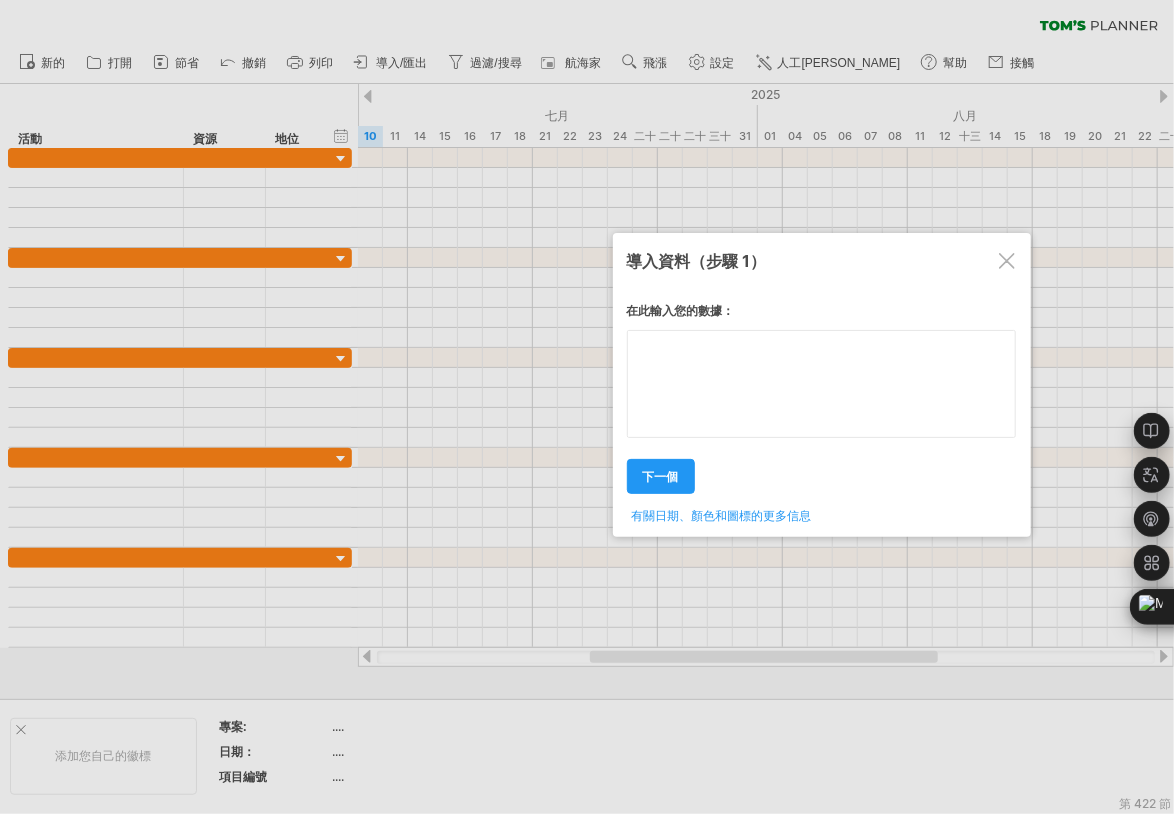 click on "在此輸入您的數據：
Your data:
Weekend days
'
mon
tue
下一個 ." at bounding box center (822, 406) 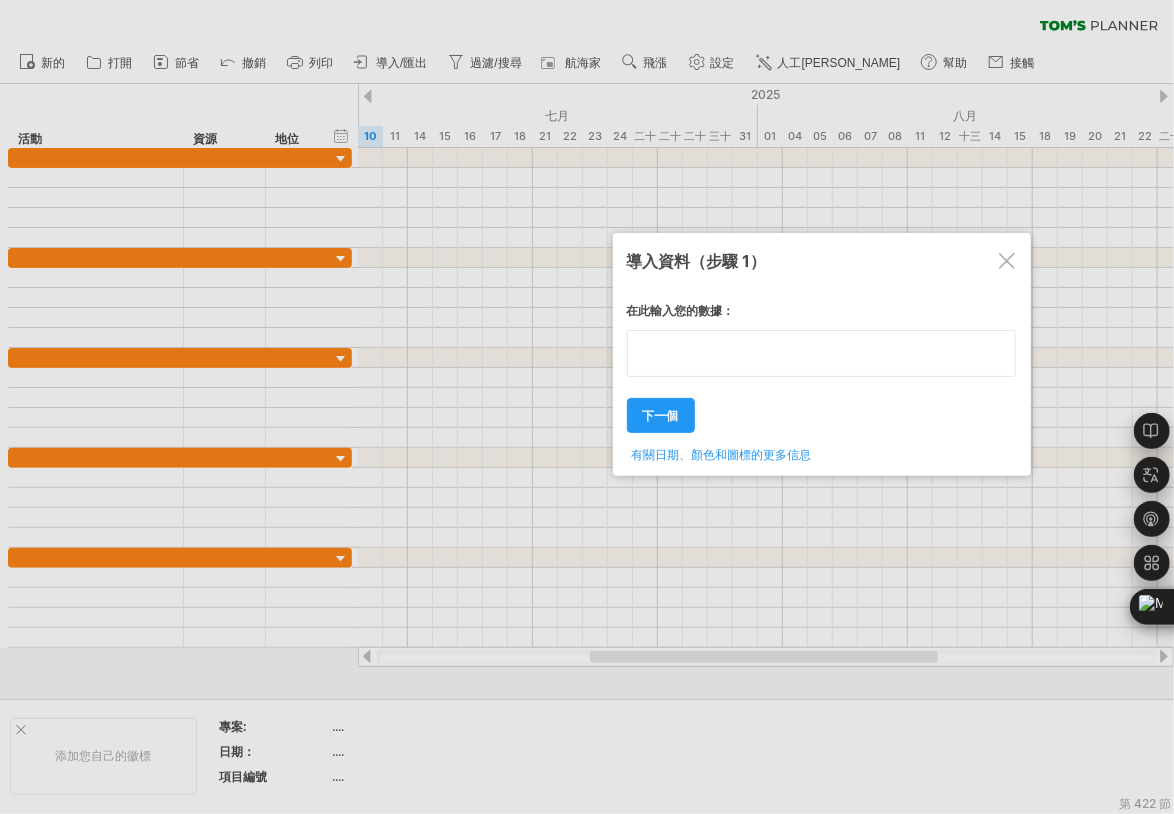 type on "**********" 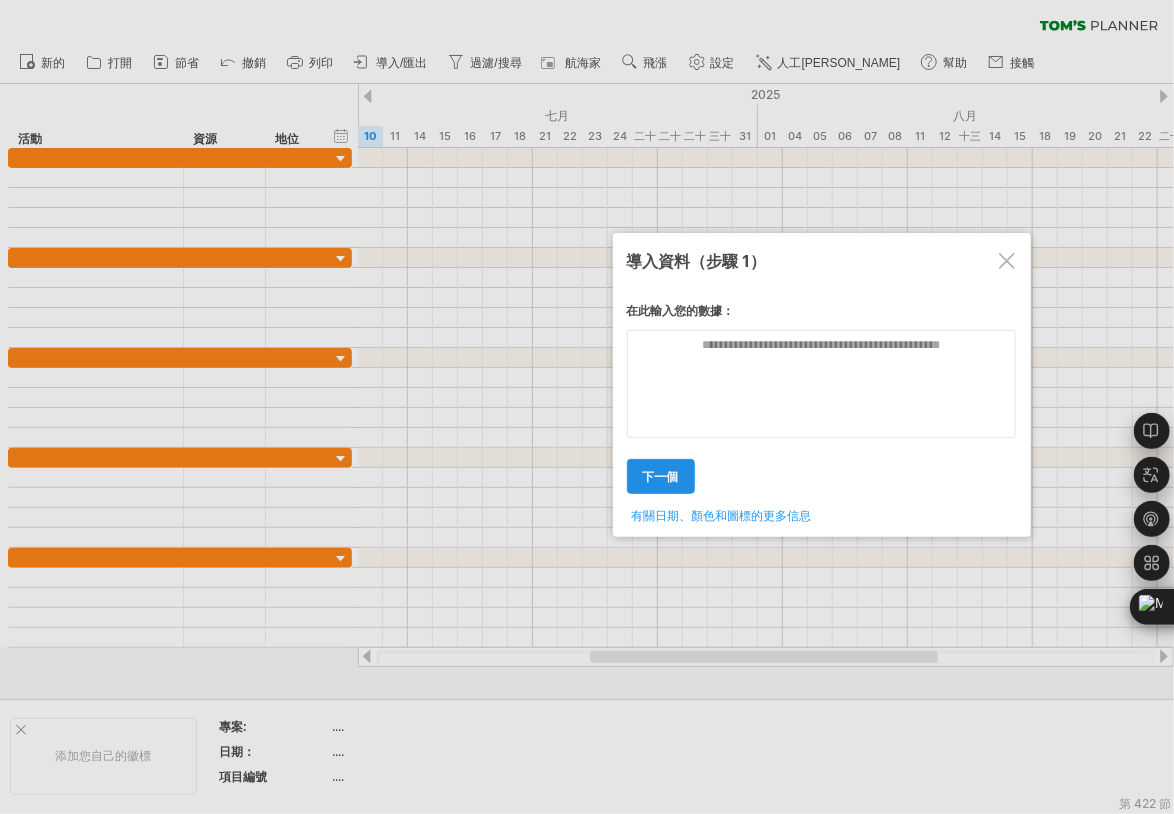 click on "在此輸入您的數據：
Your data:
Weekend days
'
mon
tue
下一個 ." at bounding box center [822, 406] 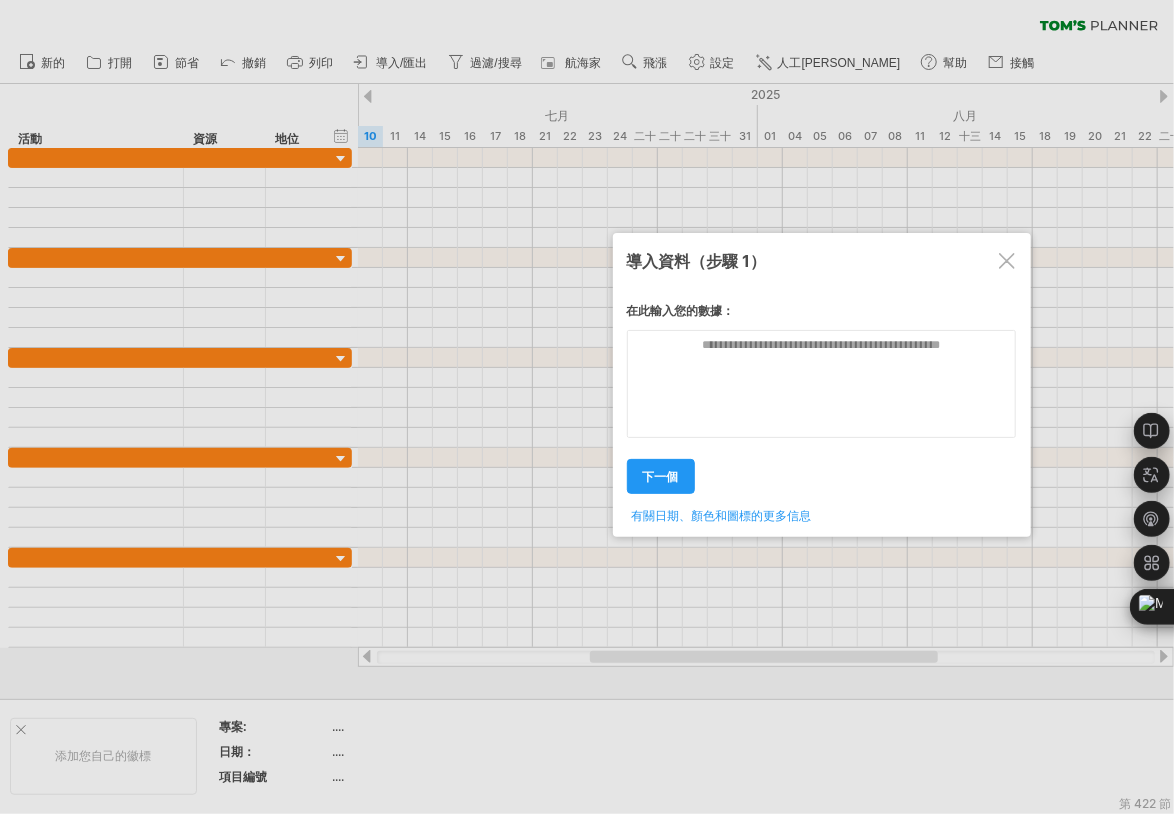 click at bounding box center [1007, 261] 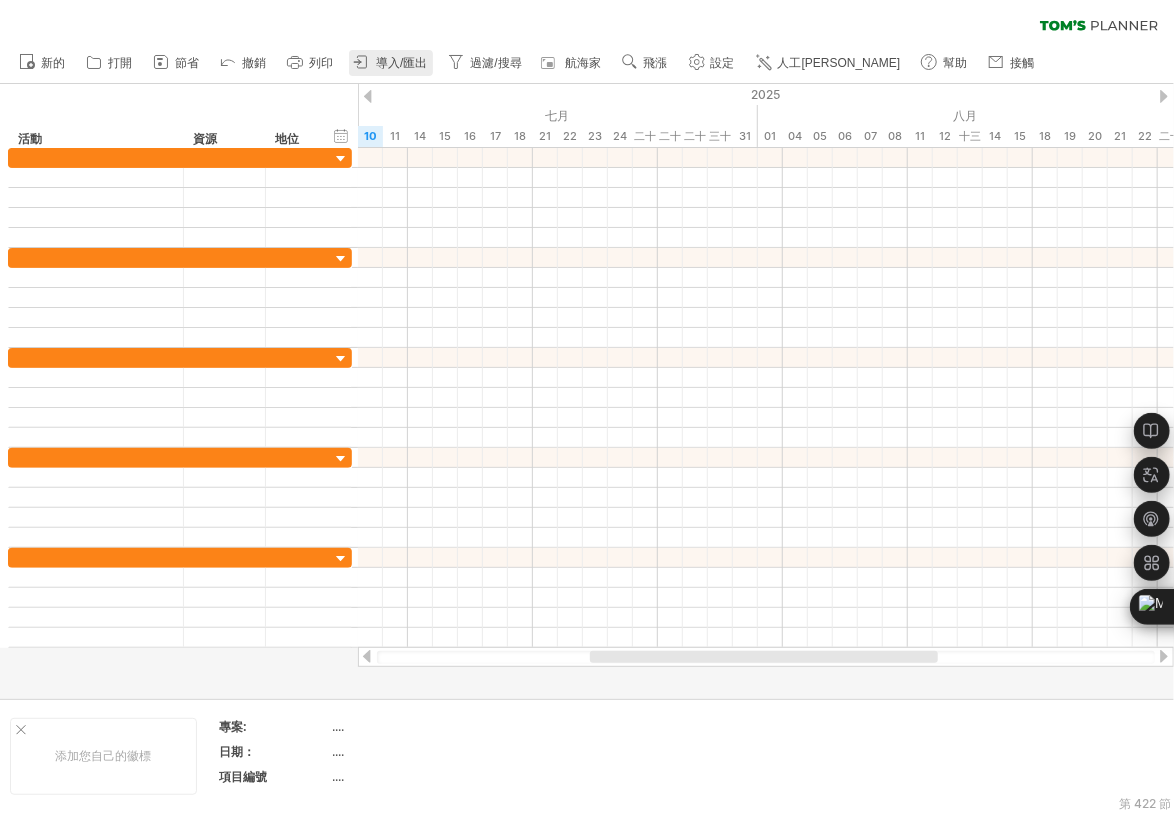 click on "導入/匯出" at bounding box center [401, 63] 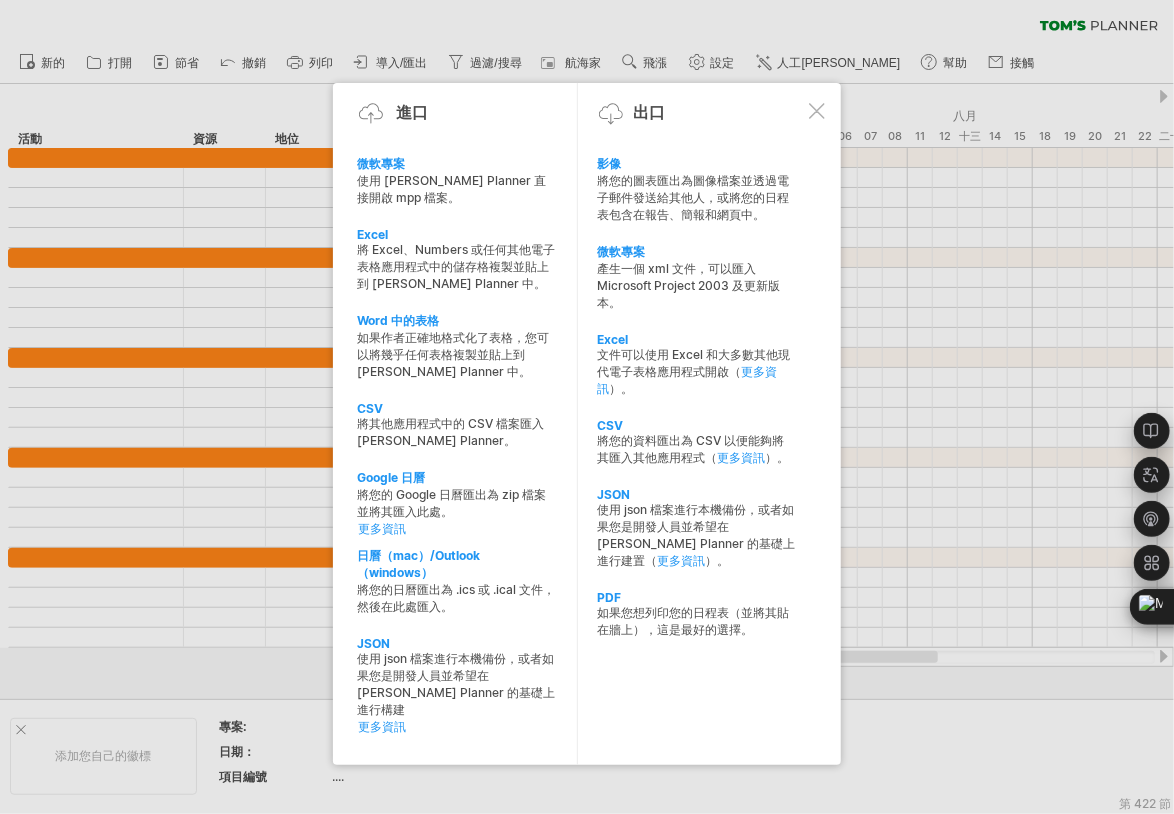 click on "將 Excel、Numbers 或任何其他電子表格應用程式中的儲存格複製並貼上到 [PERSON_NAME] Planner 中。" at bounding box center (456, 266) 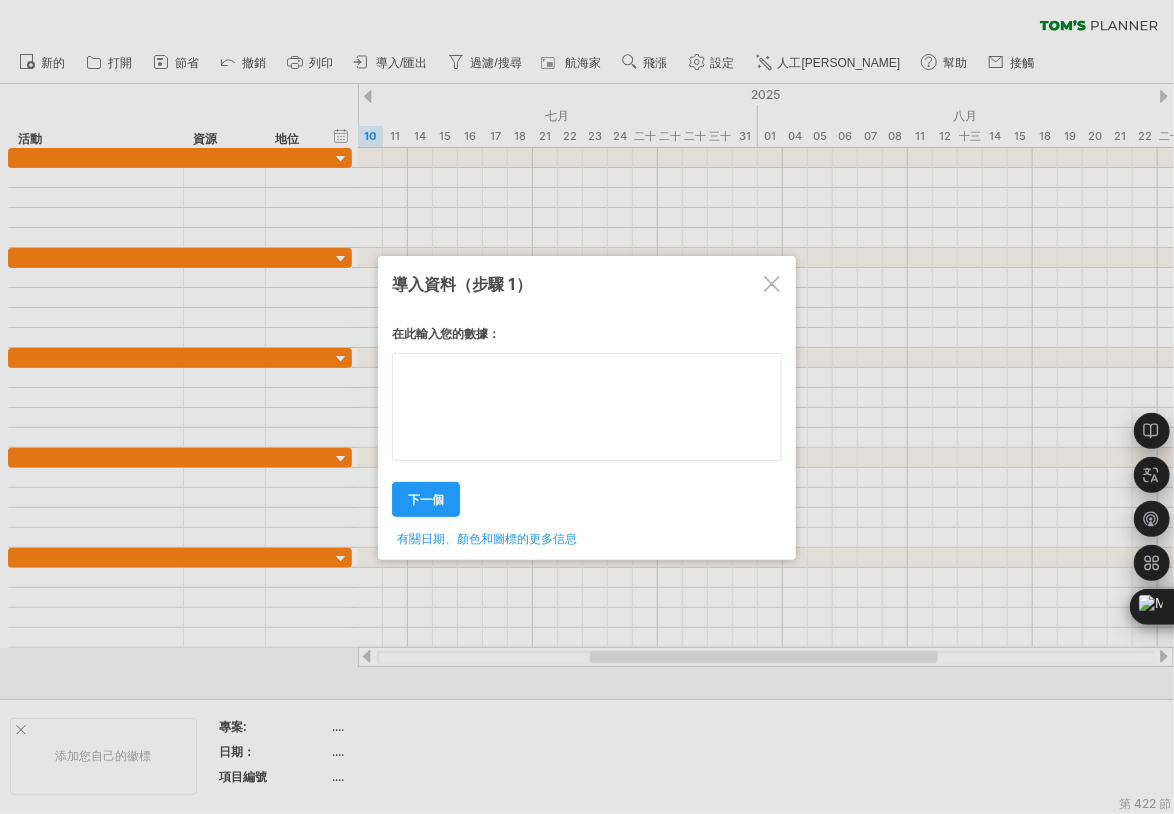 click on "在此輸入您的數據：
Your data:
Weekend days
'
mon
tue
下一個 ." at bounding box center (587, 429) 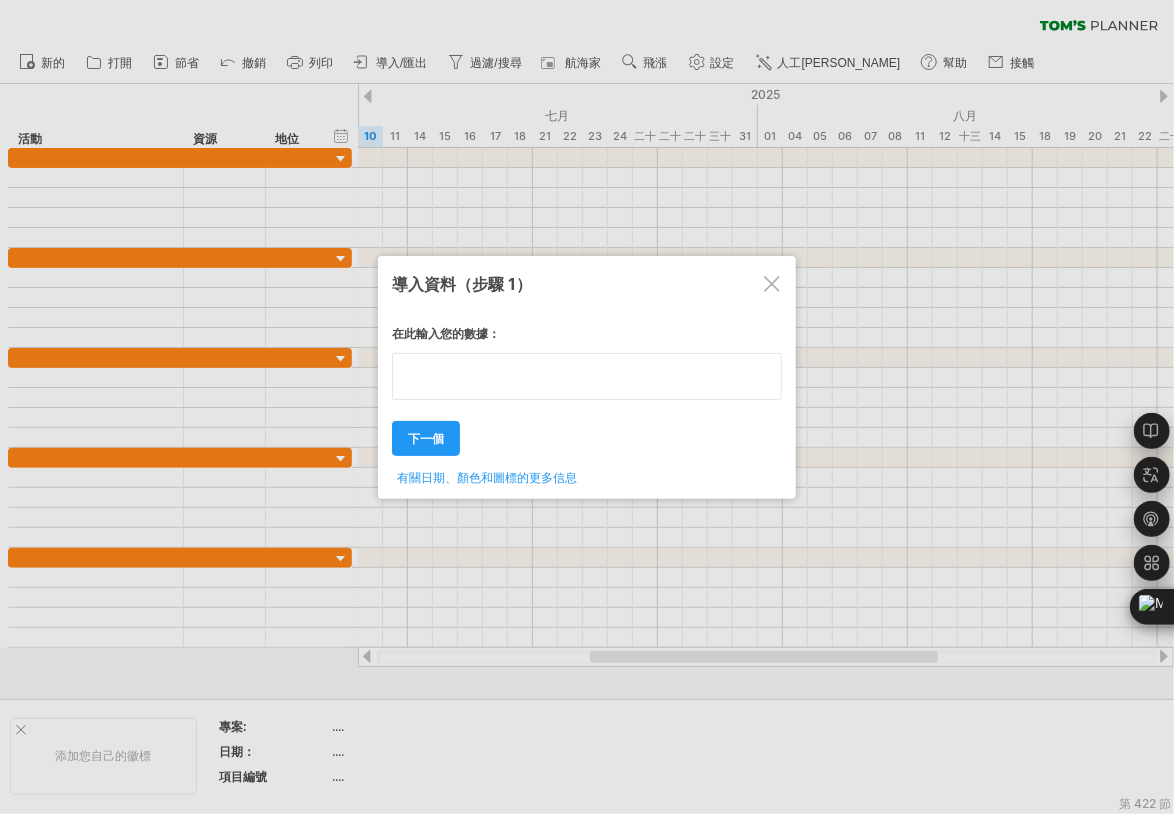 click at bounding box center [587, 376] 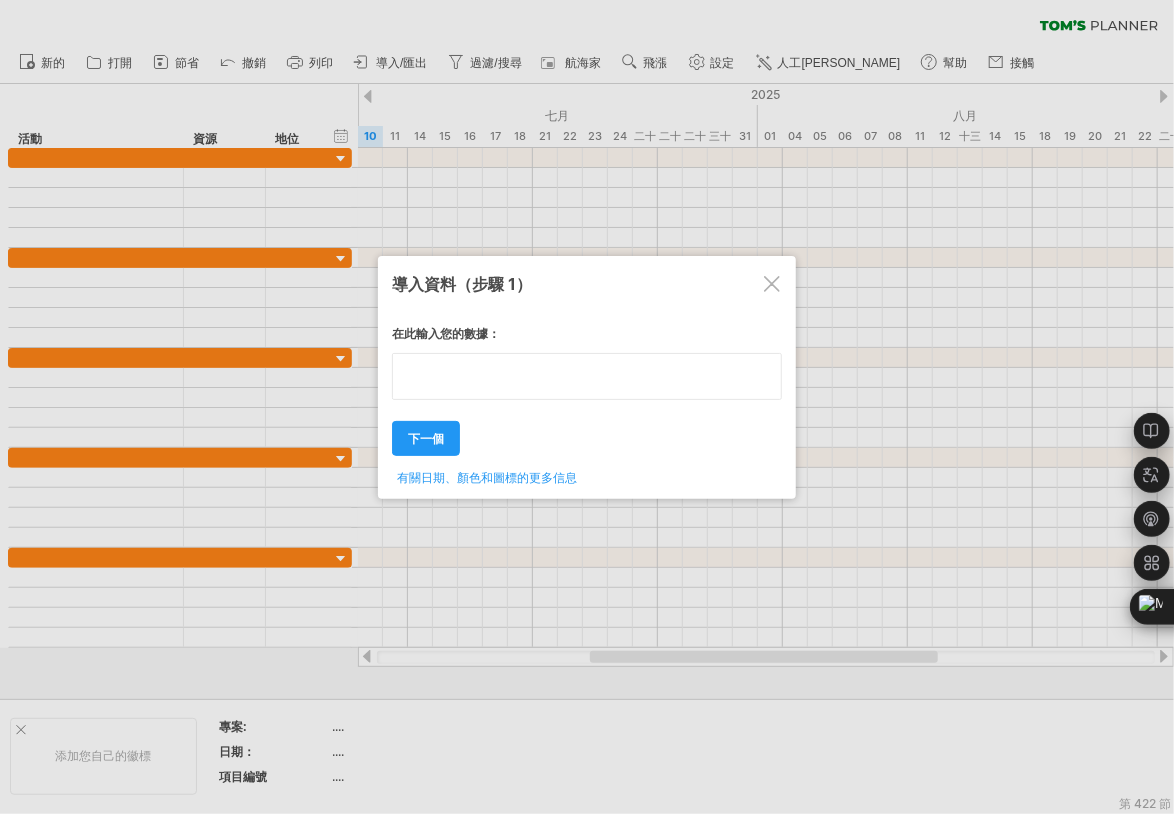 drag, startPoint x: 460, startPoint y: 376, endPoint x: 420, endPoint y: 376, distance: 40 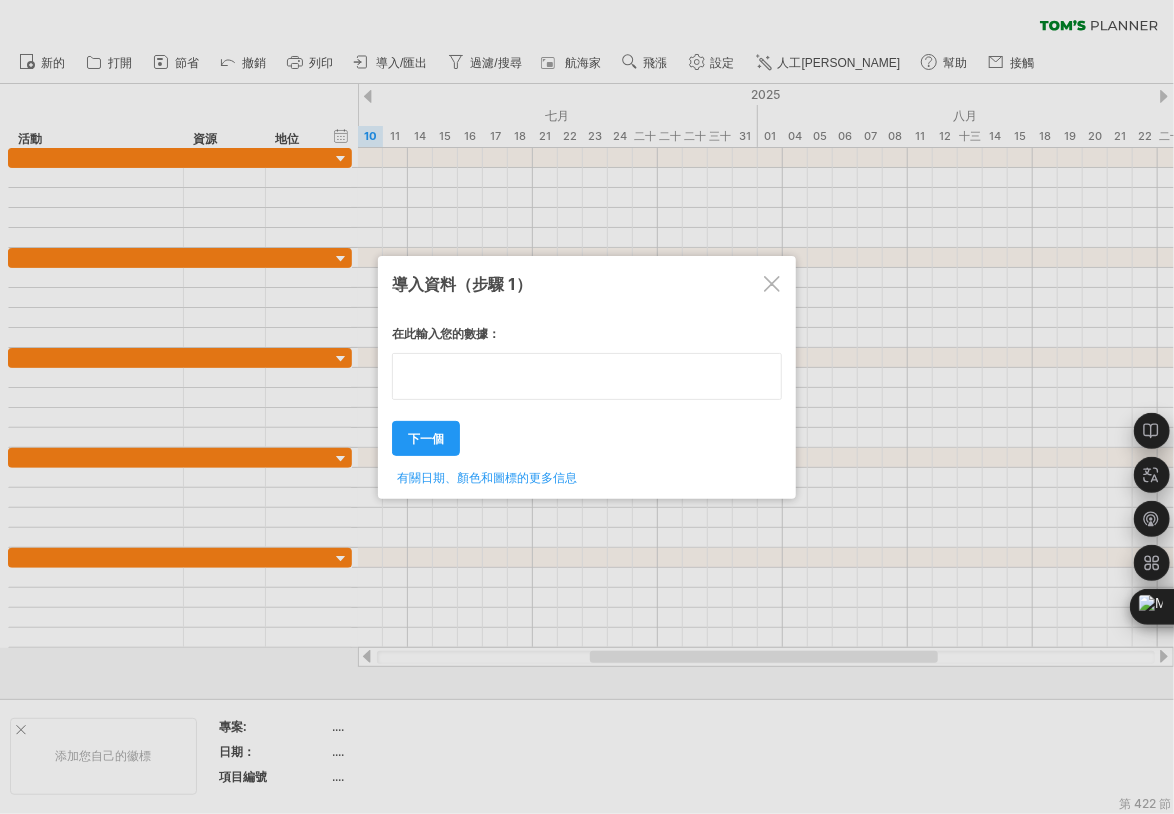 type on "**********" 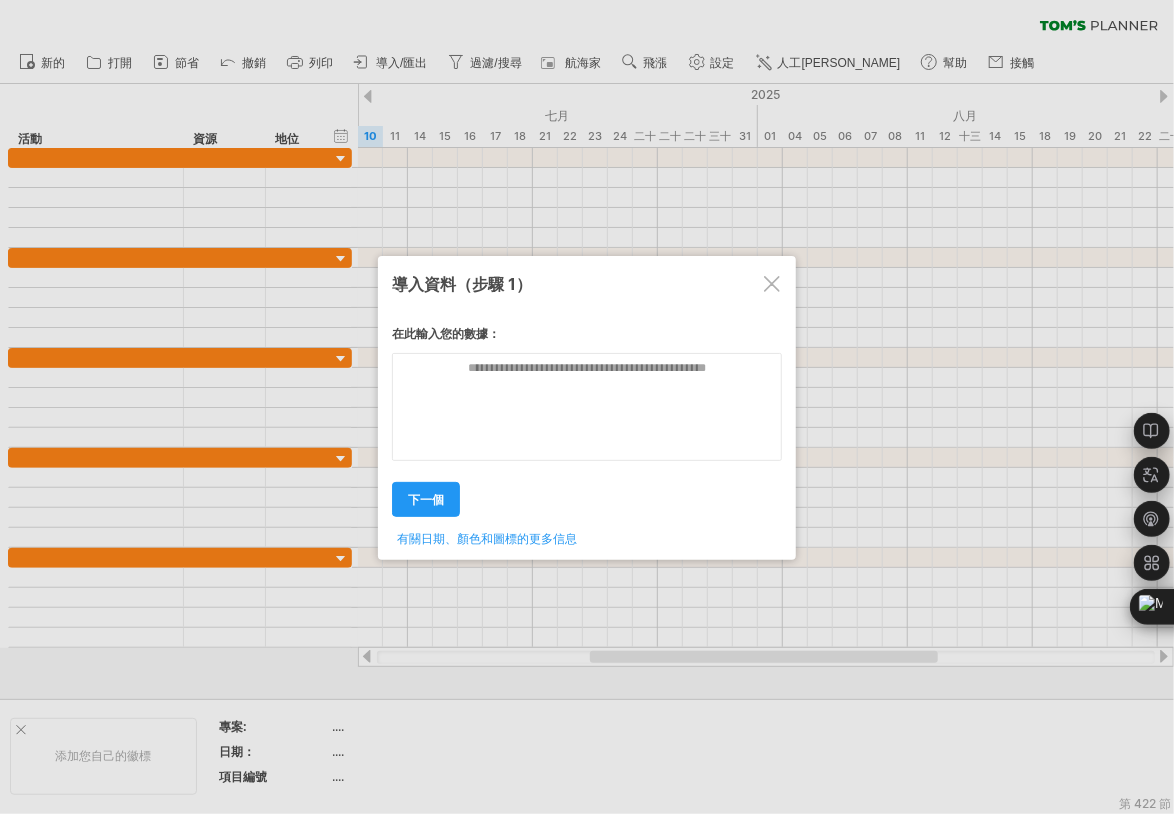 click on "在此輸入您的數據：
Your data:
Weekend days
'
mon
tue
下一個 ." at bounding box center (587, 429) 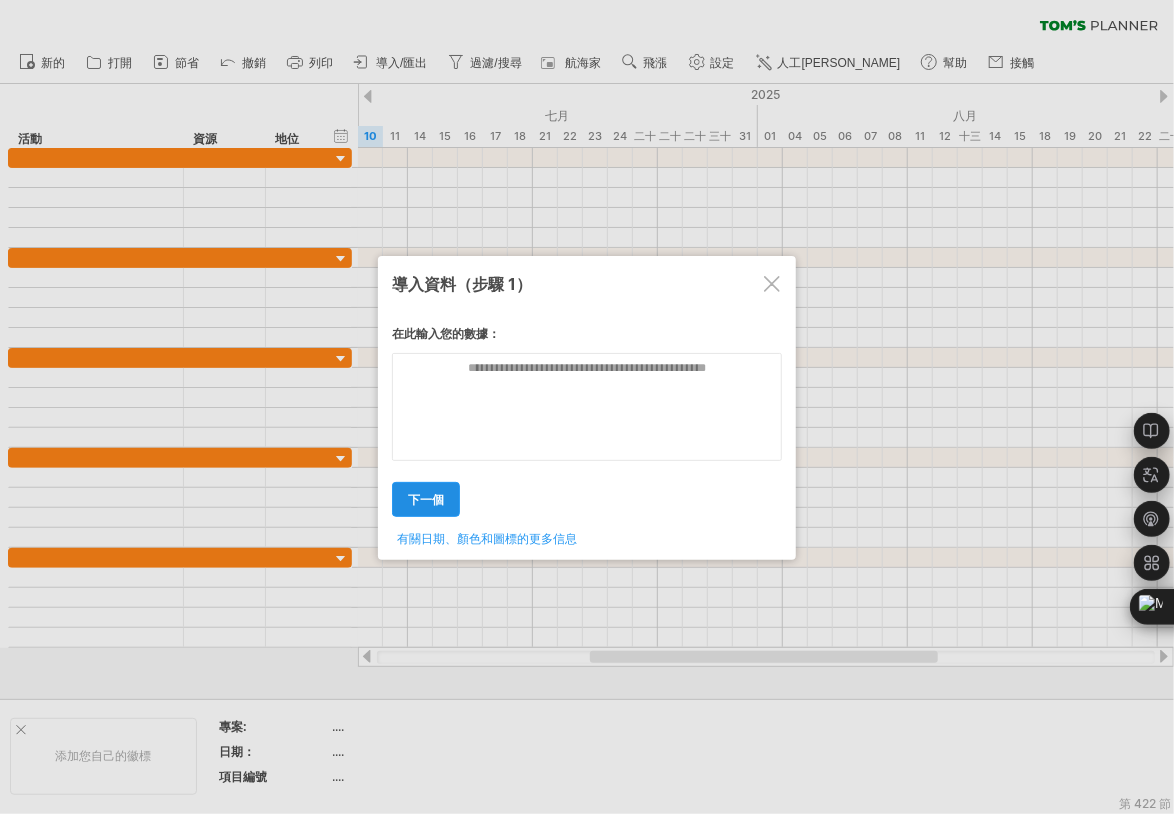 click on "下一個" at bounding box center (426, 499) 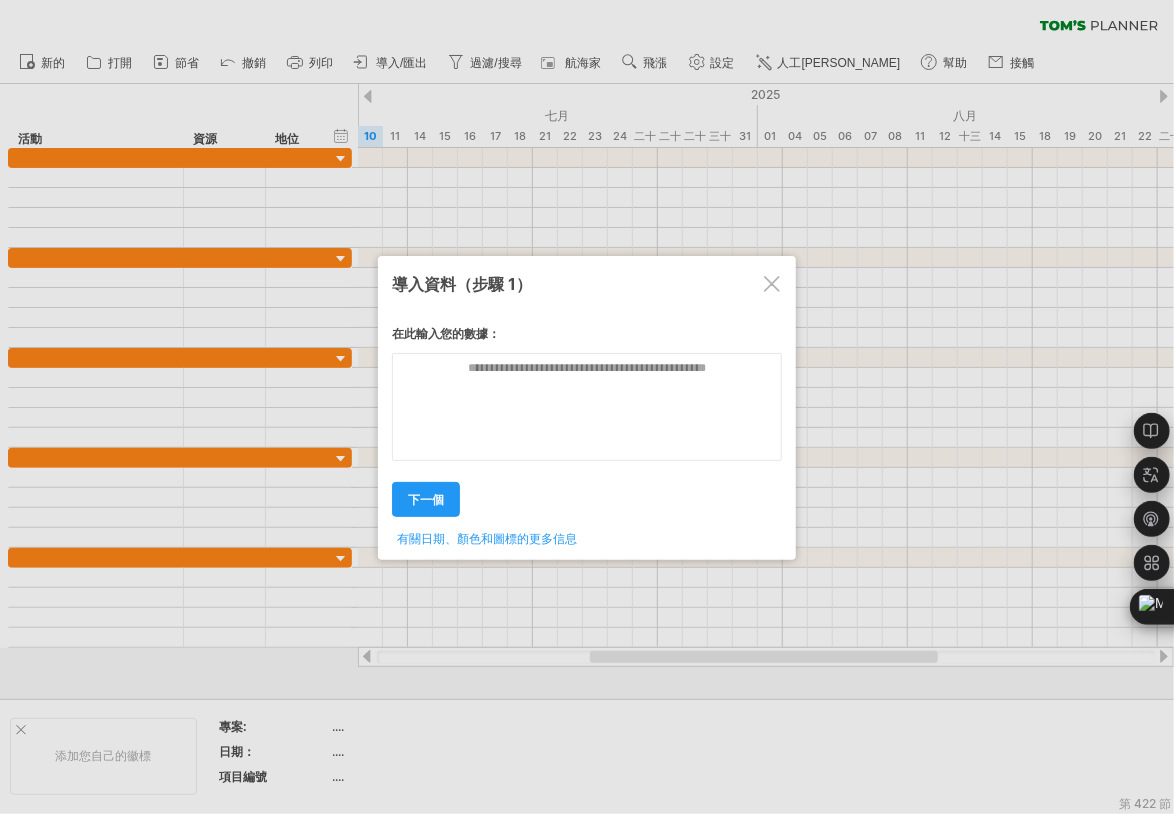 click on "有關日期、顏色和圖標的更多信息" at bounding box center (487, 538) 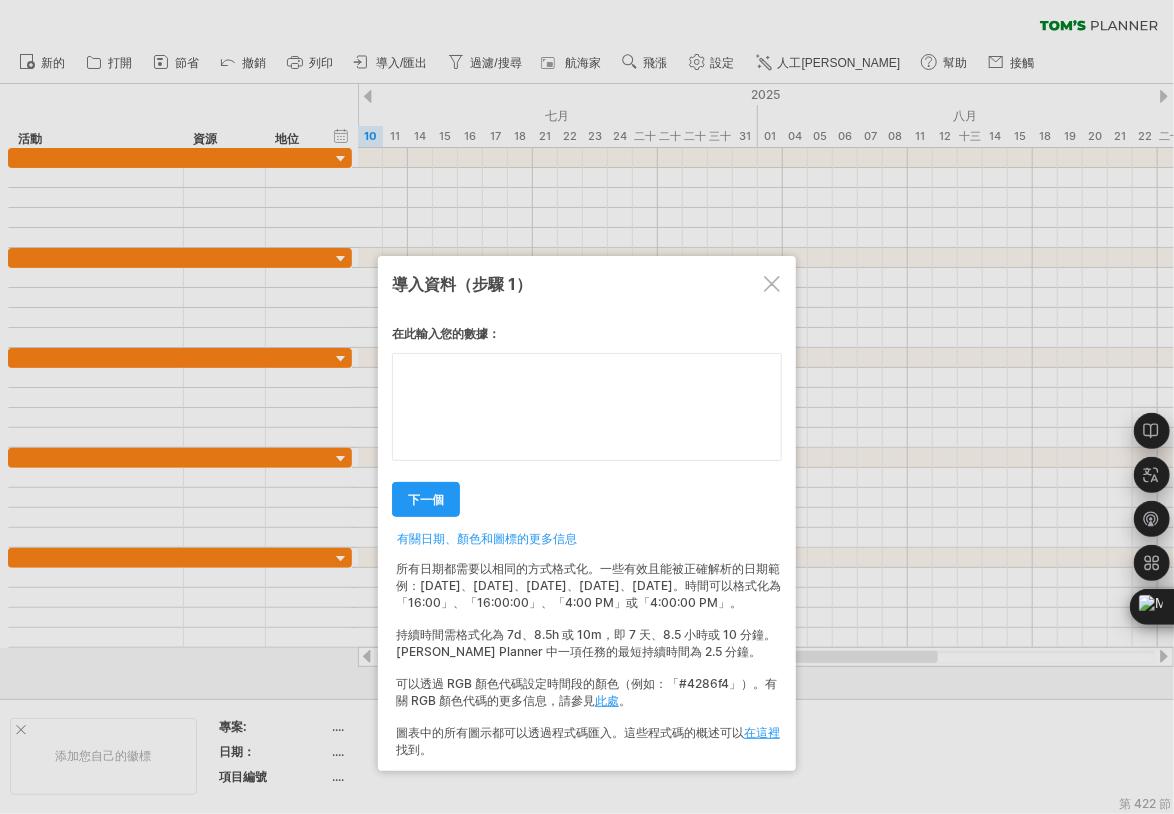 click at bounding box center (587, 407) 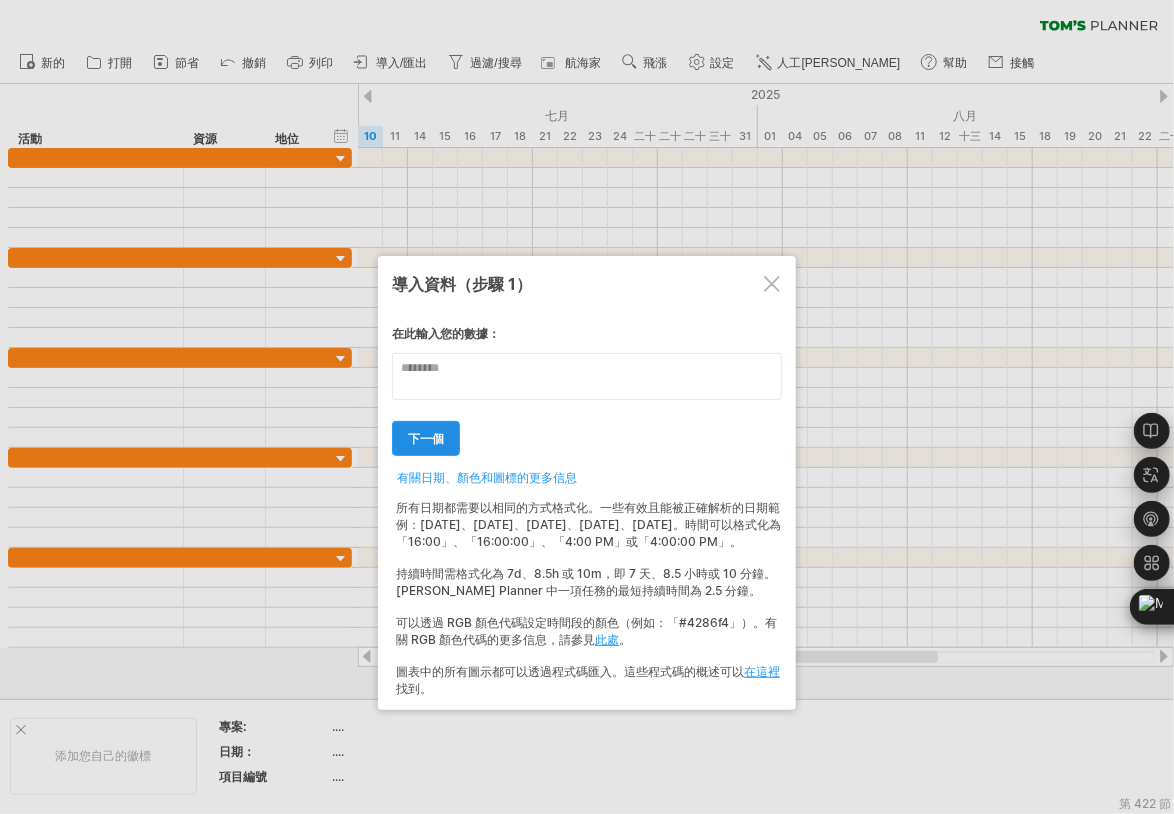 type on "********" 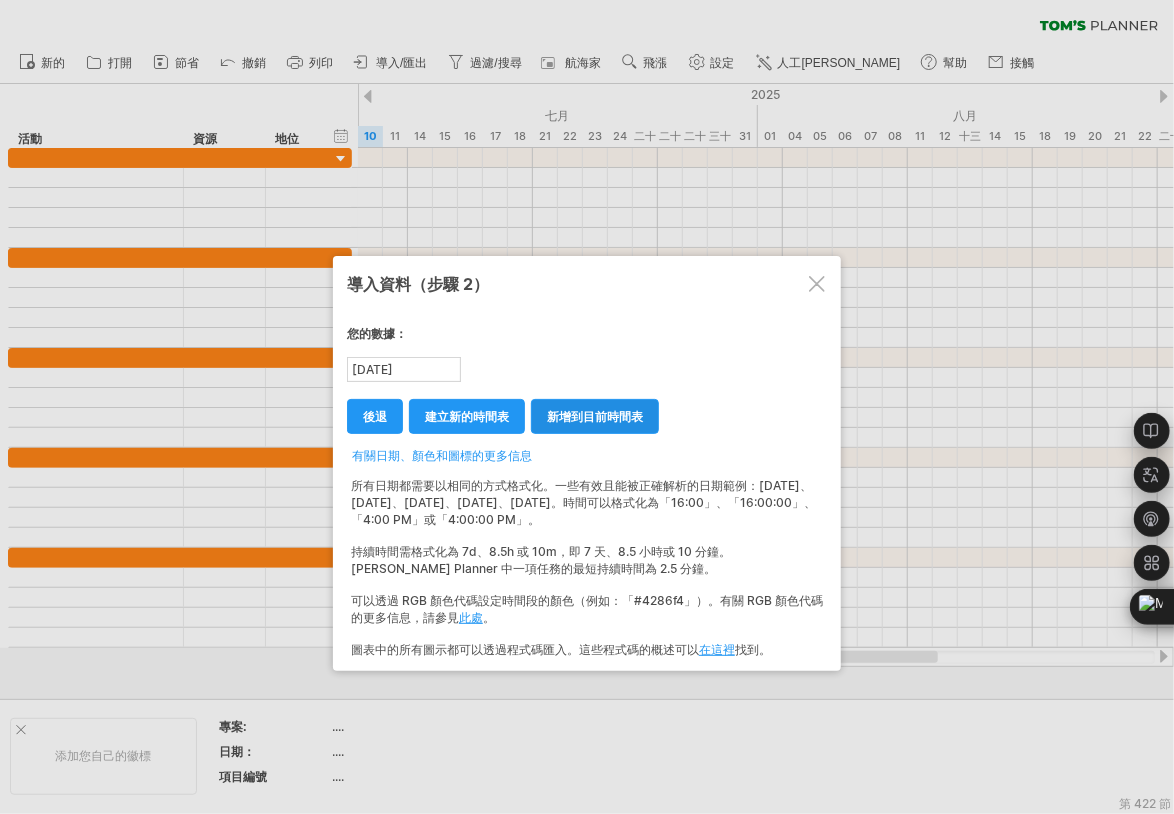 click on "新增到目前時間表" at bounding box center (595, 416) 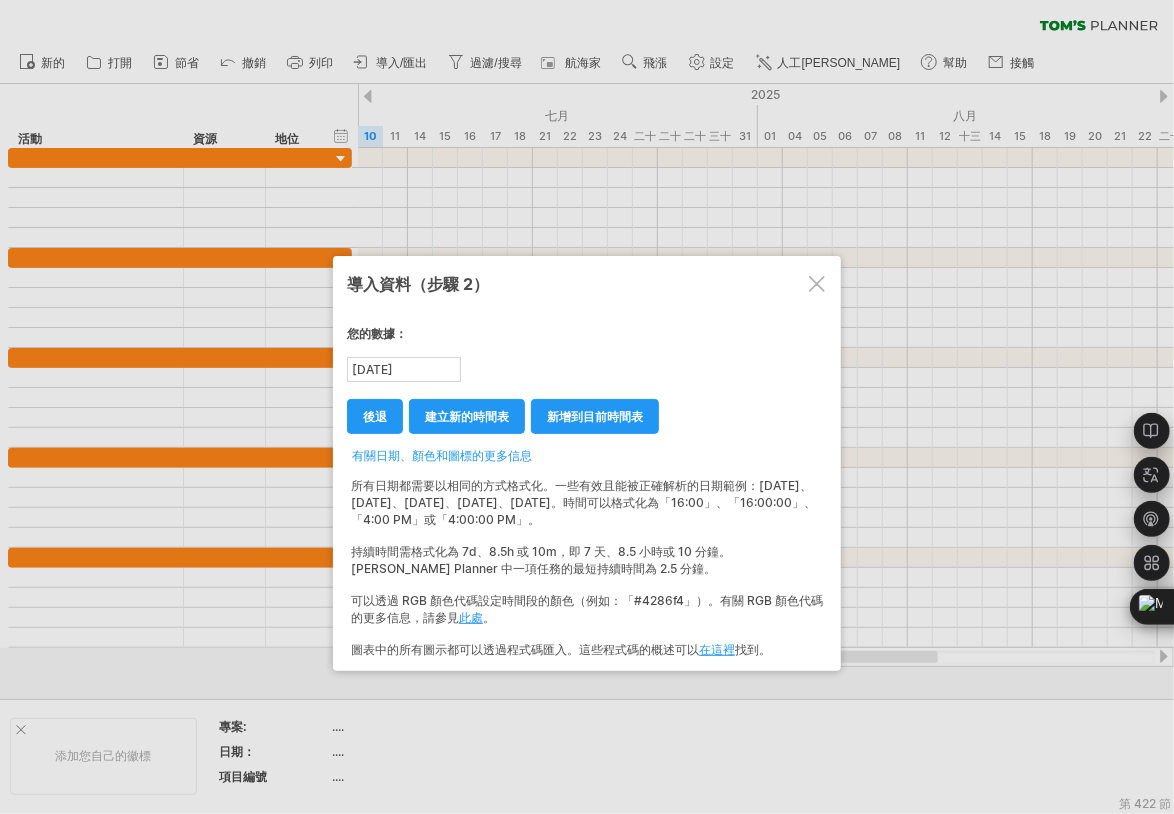 select on "*********" 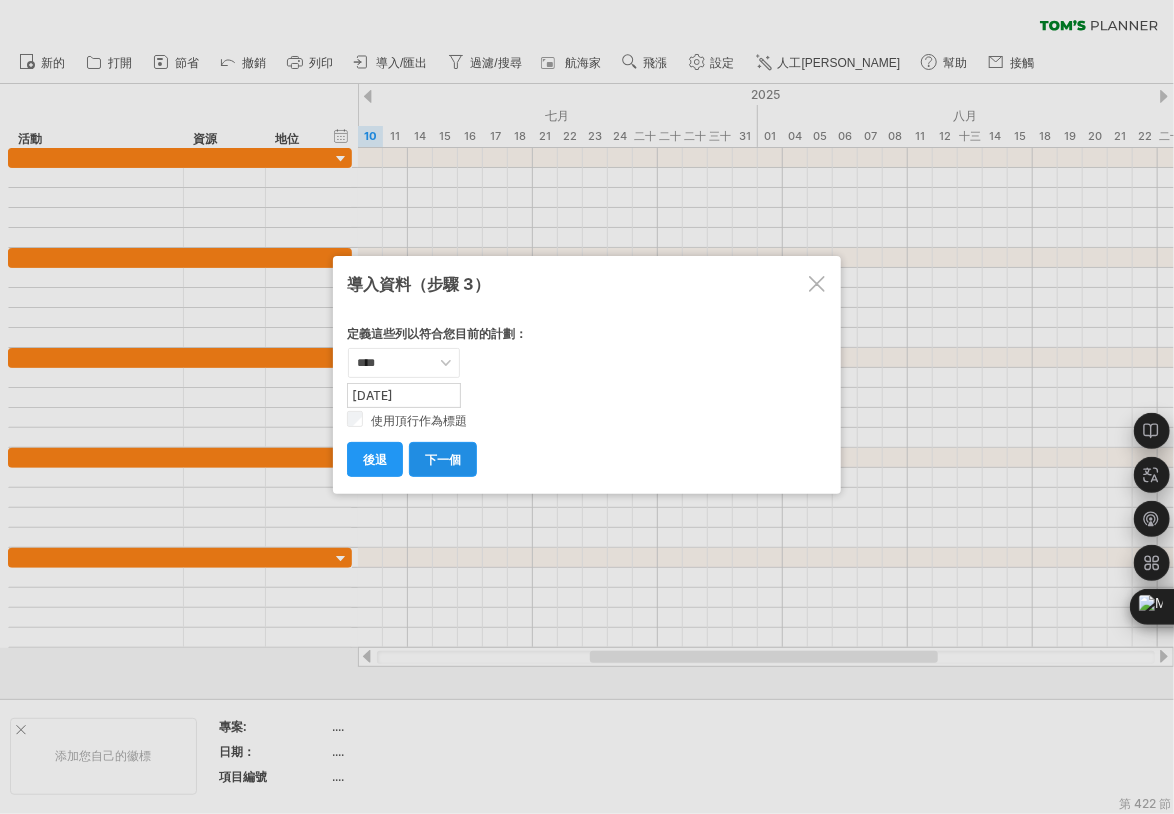 click on "下一個" at bounding box center [443, 459] 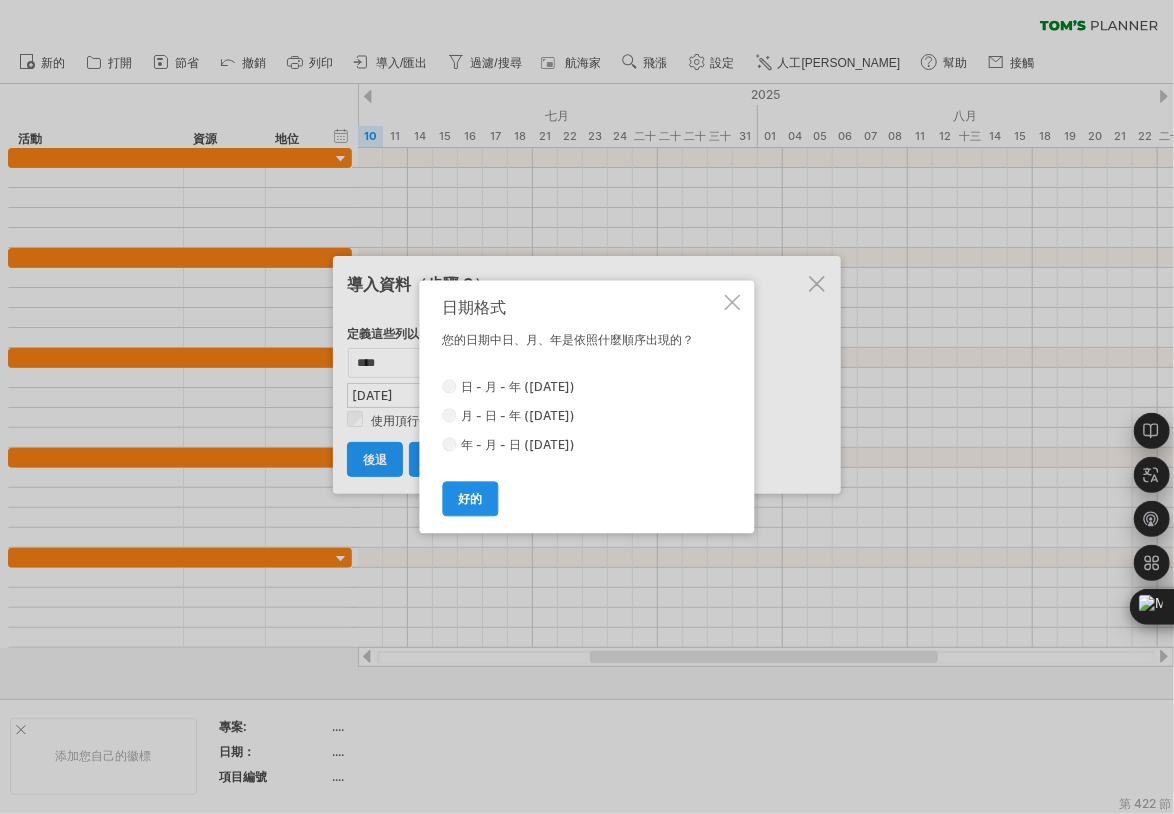 click on "好的" at bounding box center [471, 499] 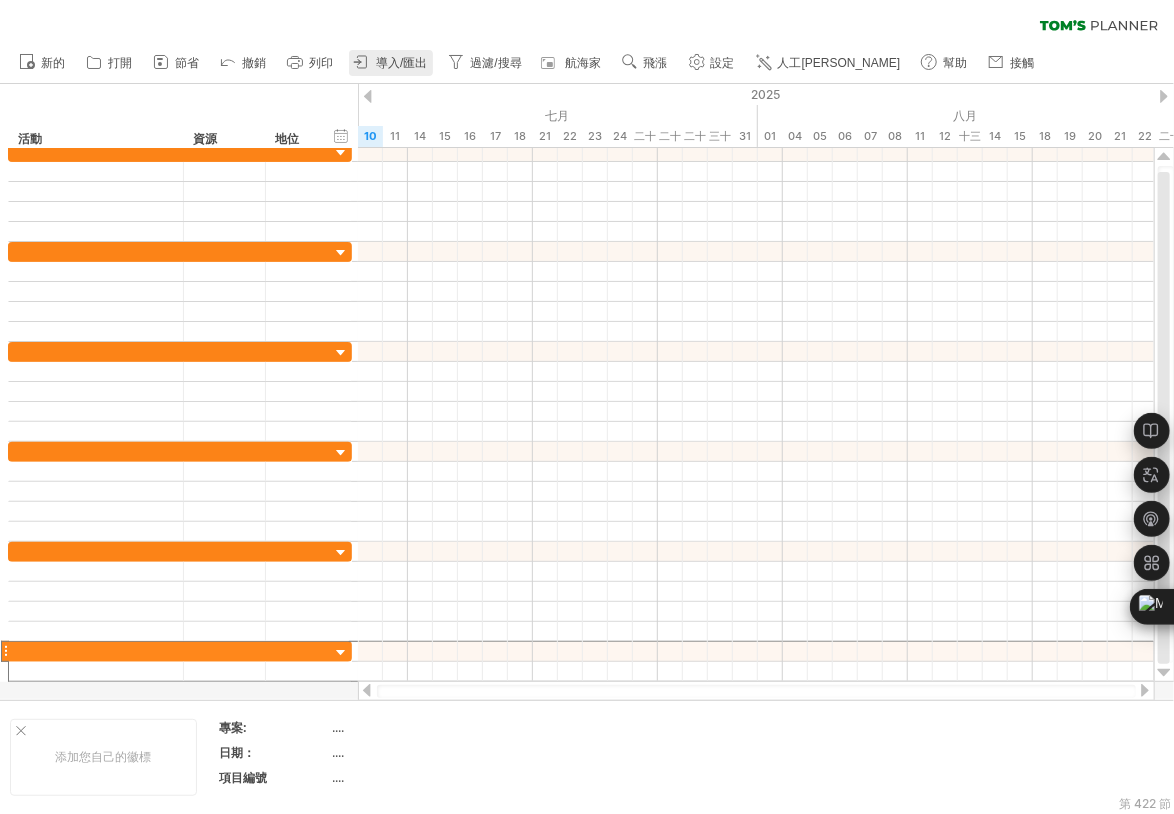 click on "導入/匯出" at bounding box center [401, 63] 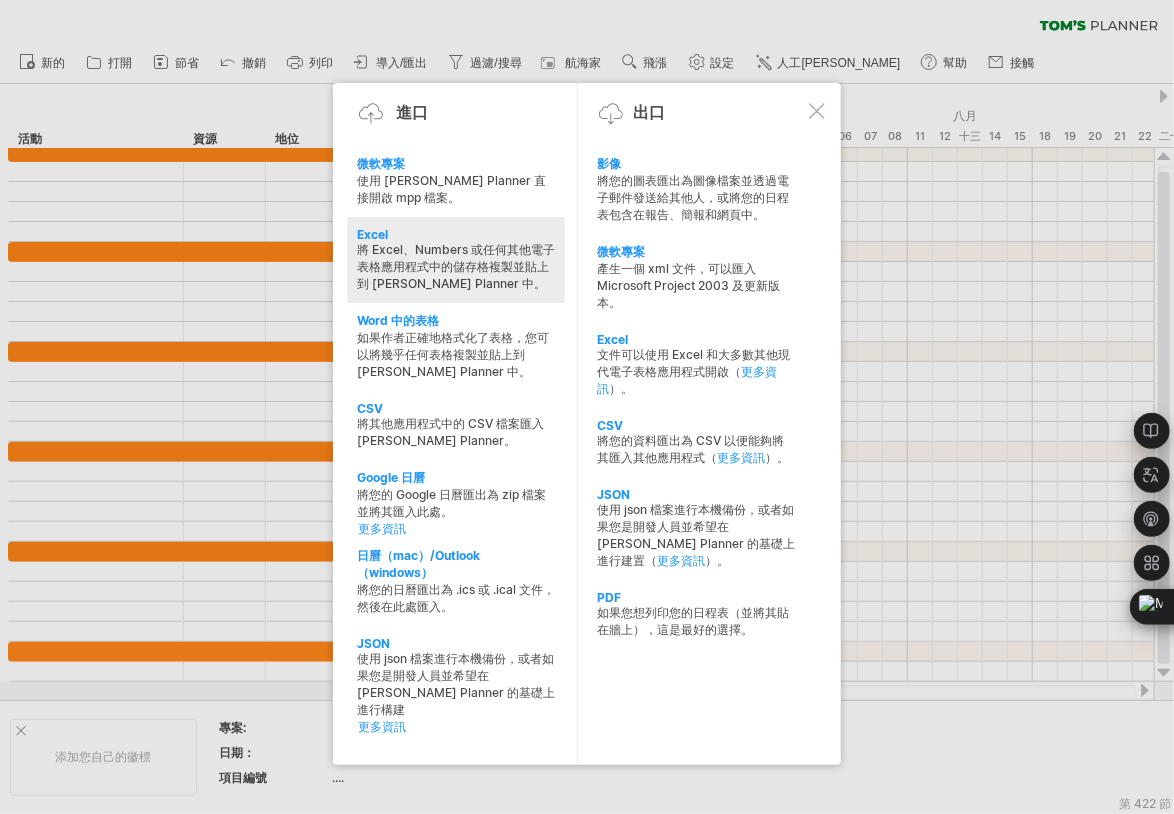 click on "將 Excel、Numbers 或任何其他電子表格應用程式中的儲存格複製並貼上到 [PERSON_NAME] Planner 中。" at bounding box center (456, 266) 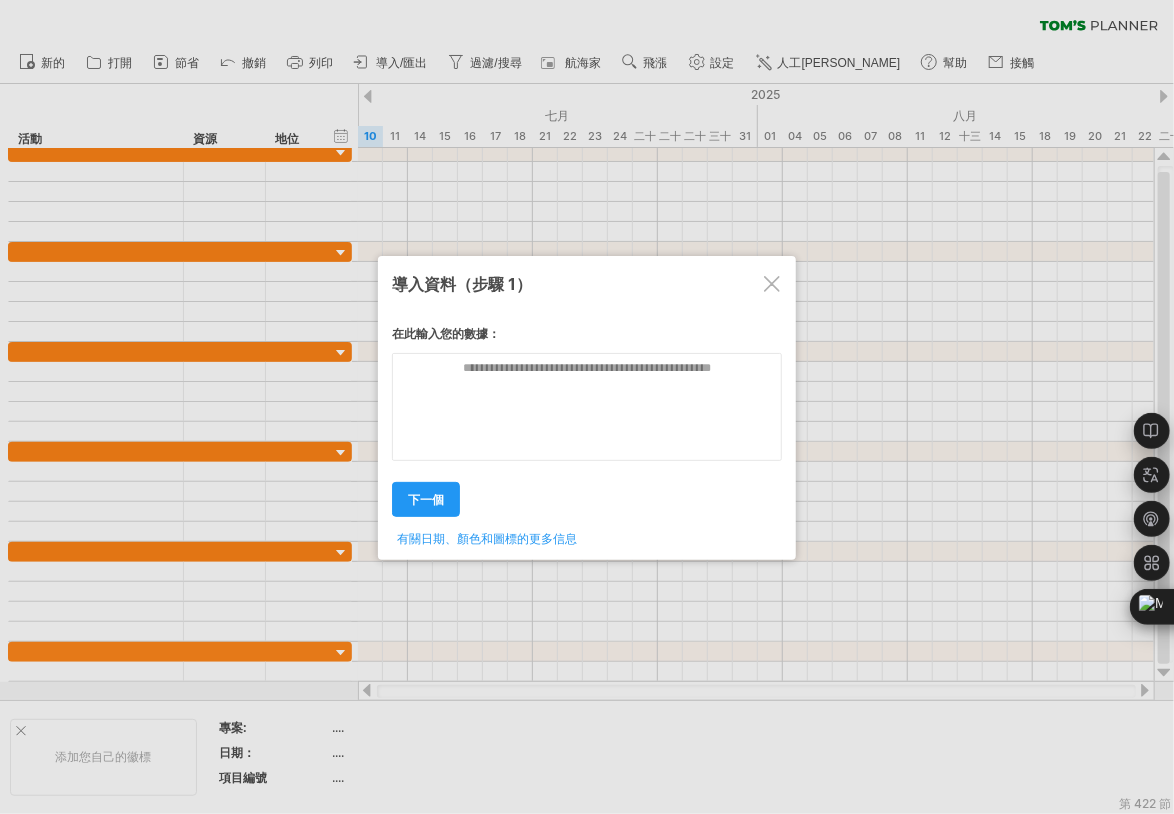 click at bounding box center (772, 284) 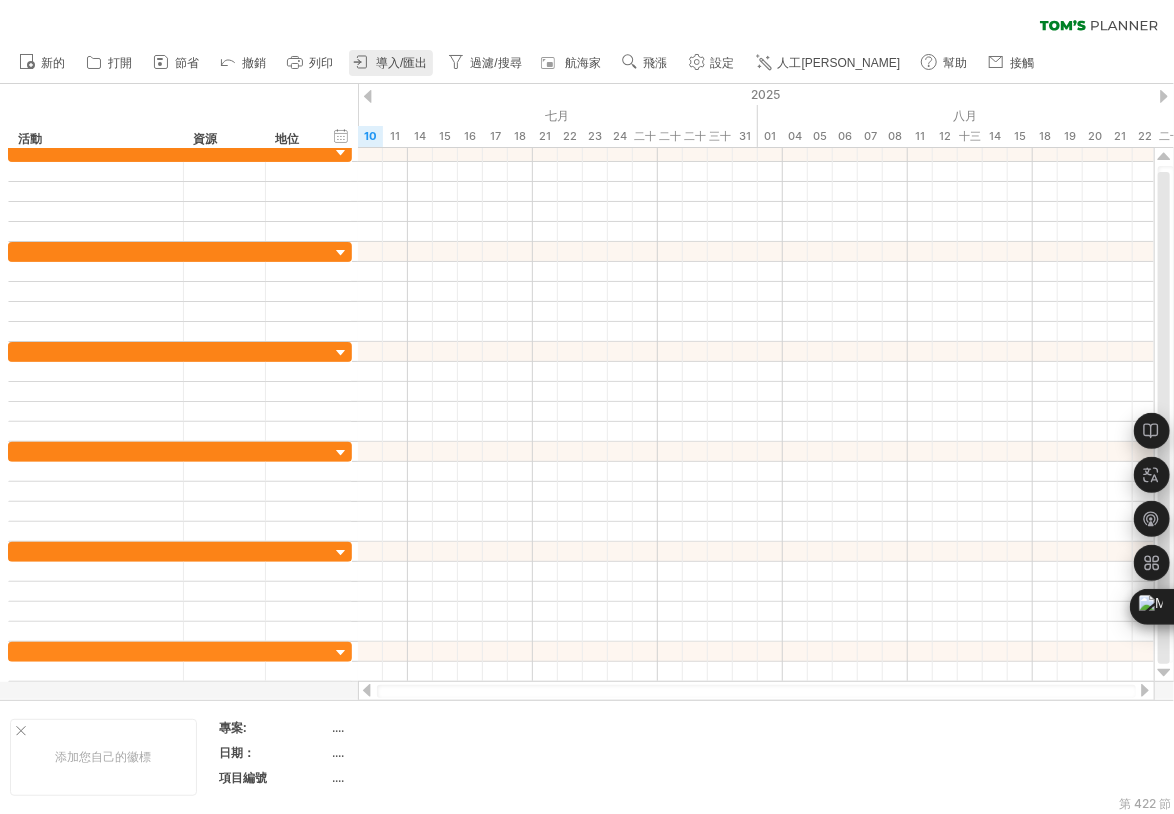 click on "導入/匯出" at bounding box center (401, 63) 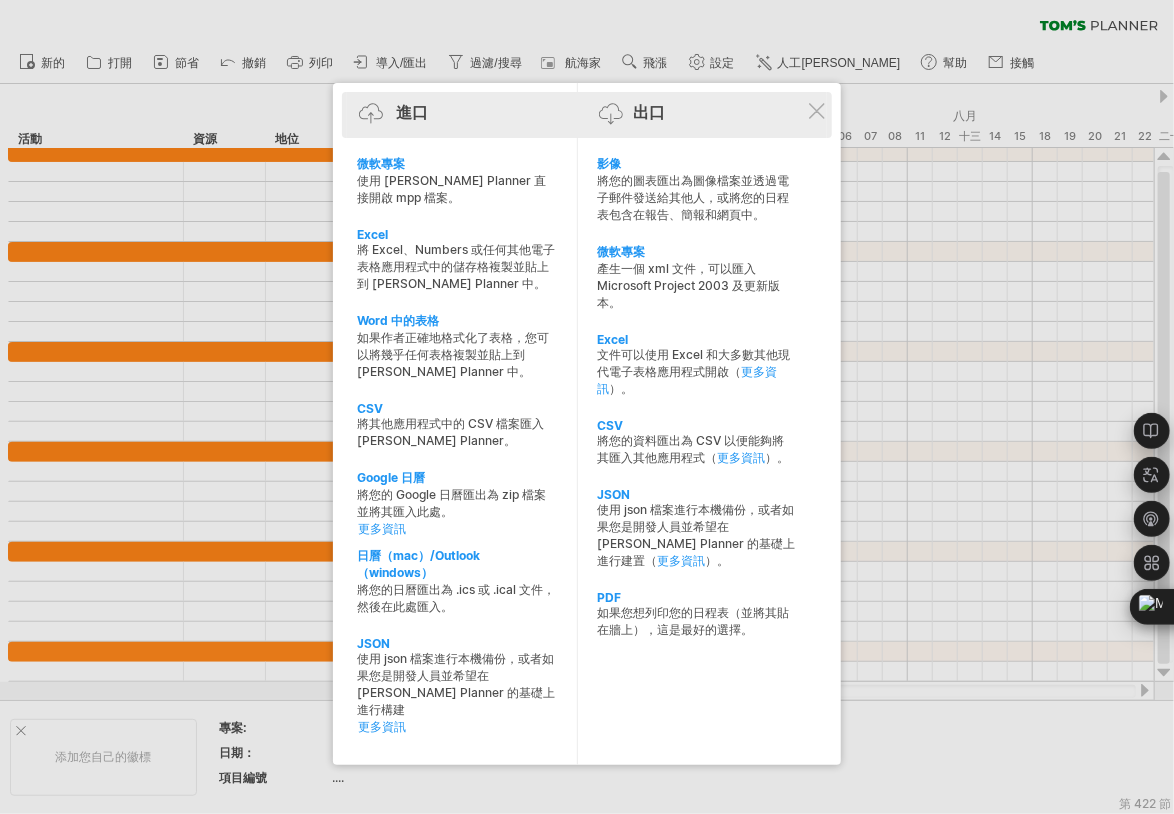 click on "進口" at bounding box center [412, 112] 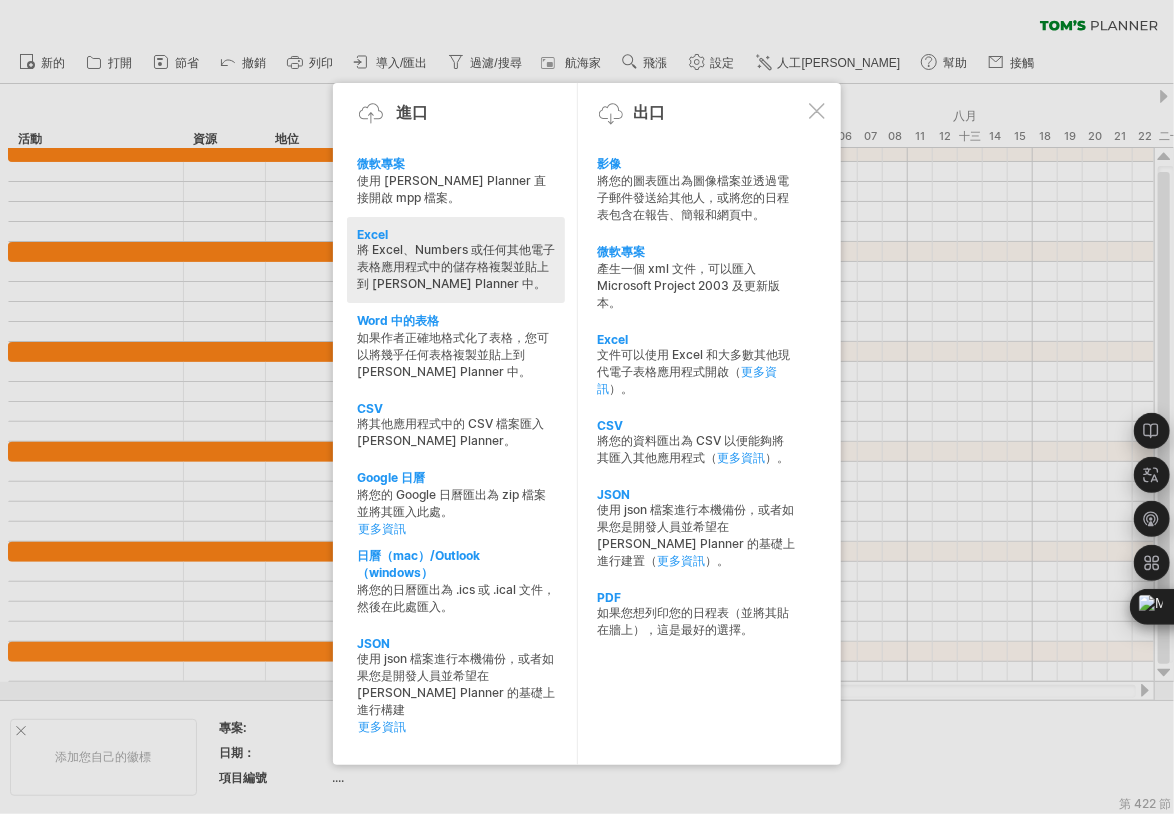 click on "將 Excel、Numbers 或任何其他電子表格應用程式中的儲存格複製並貼上到 [PERSON_NAME] Planner 中。" at bounding box center (456, 267) 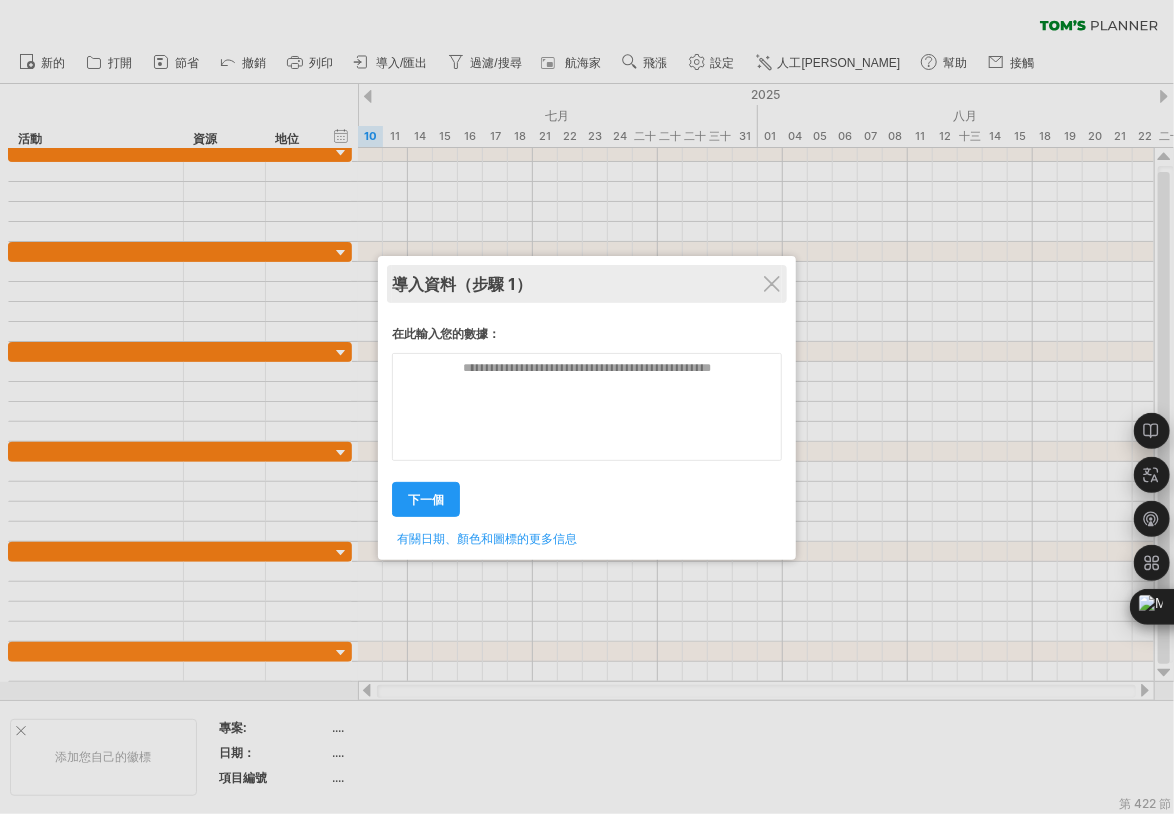 click on "導入資料 （步驟 1）" at bounding box center [587, 284] 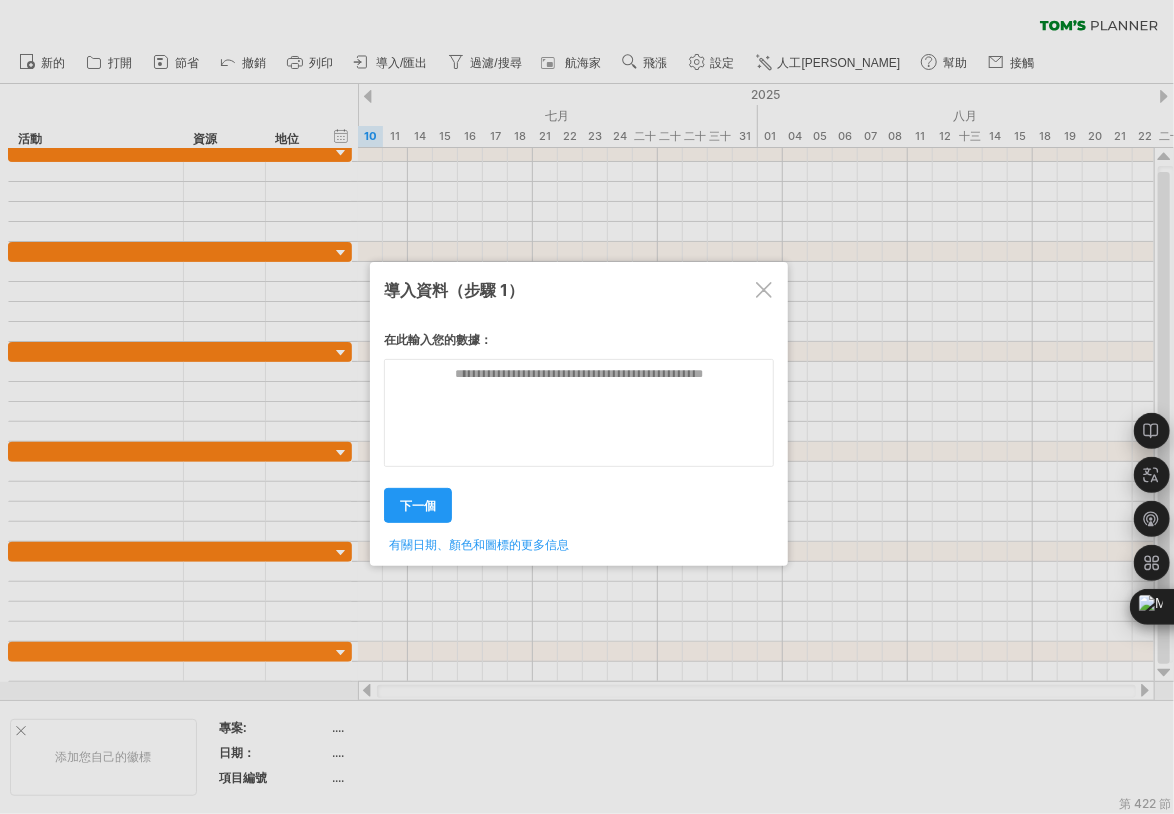 click on "在此輸入您的數據：" at bounding box center [579, 345] 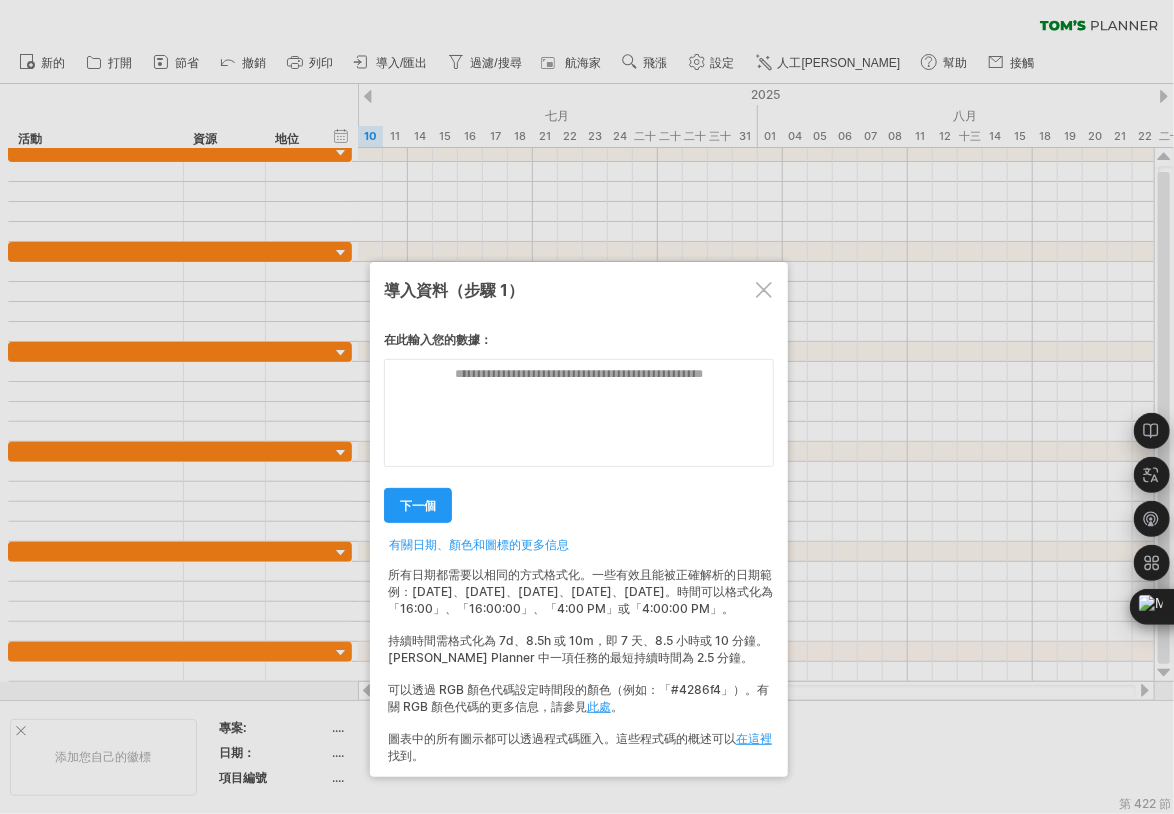 click on "有關日期、顏色和圖標的更多信息" at bounding box center [479, 544] 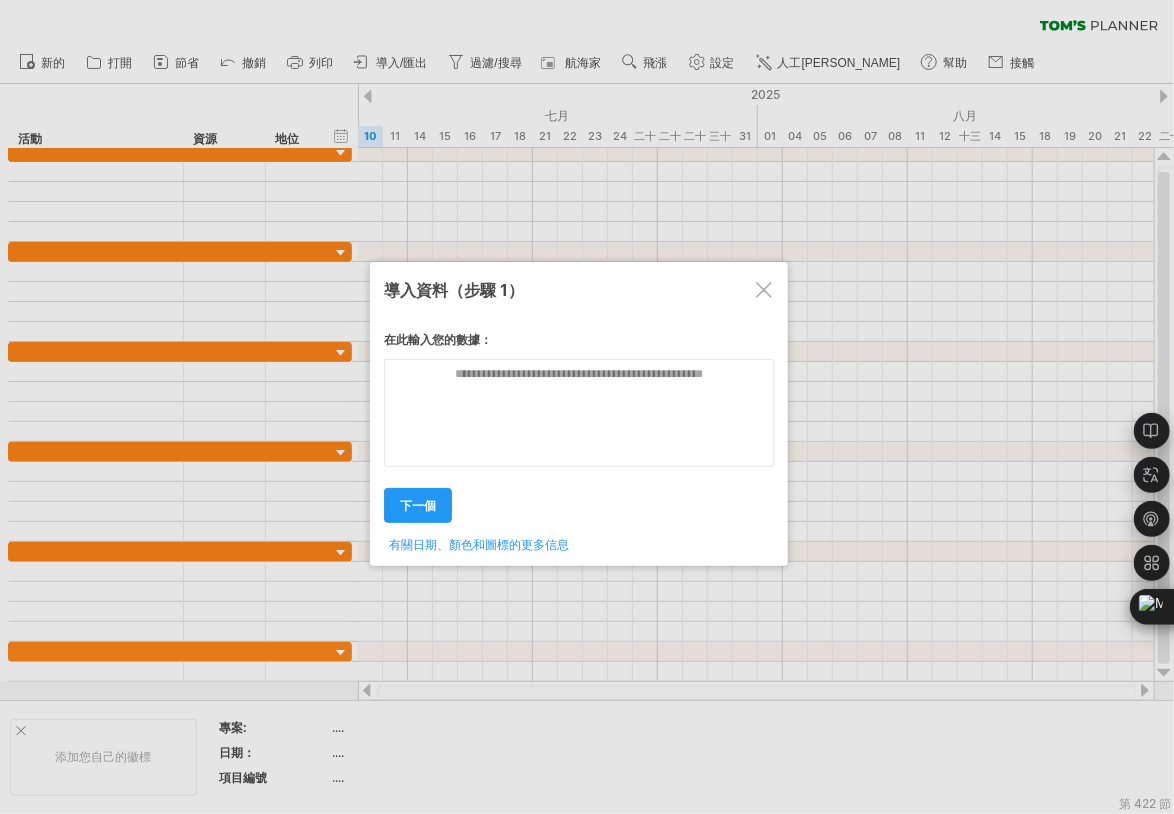 drag, startPoint x: 763, startPoint y: 289, endPoint x: 717, endPoint y: 237, distance: 69.426216 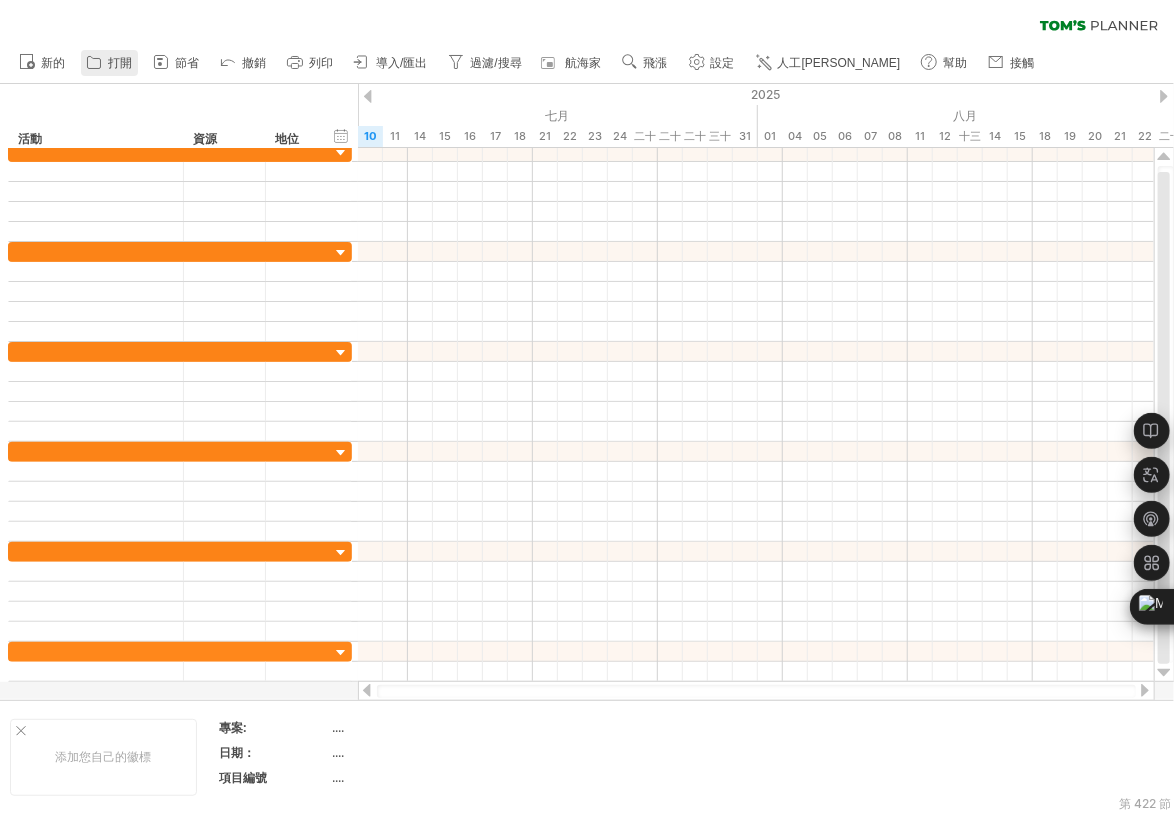 click 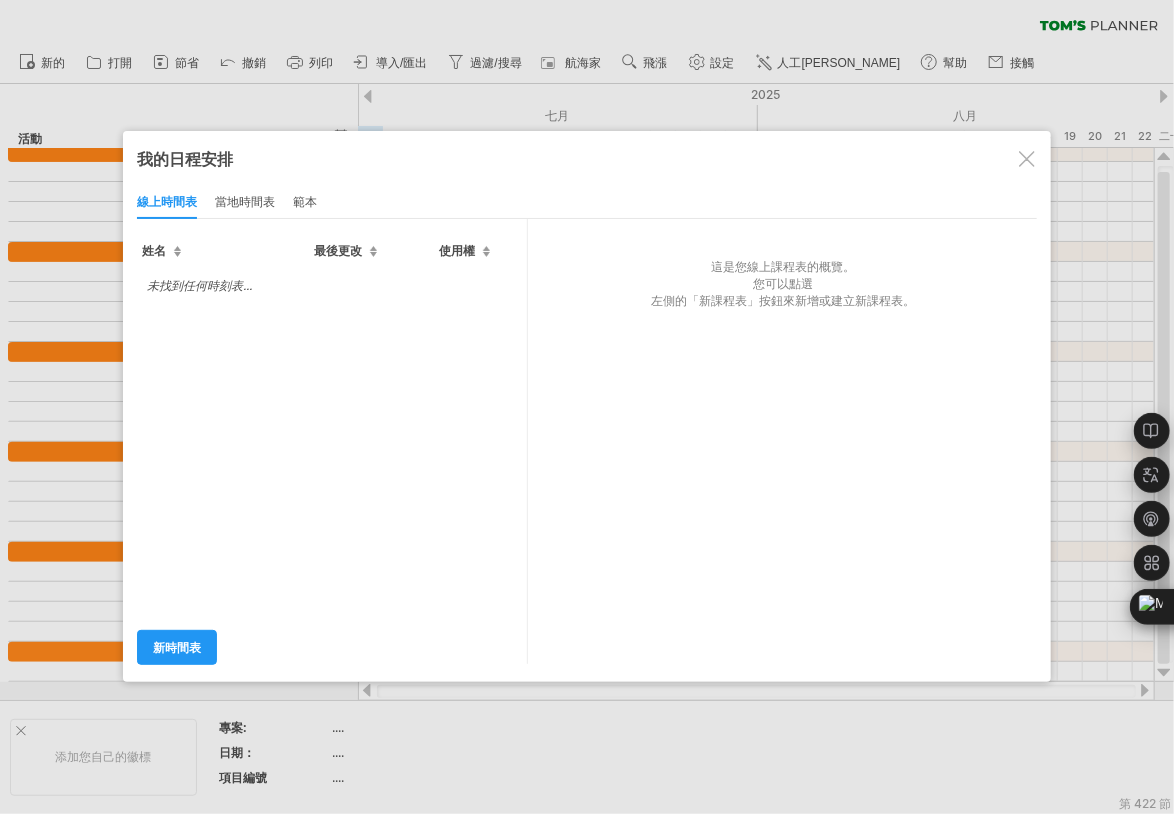 click on "當地時間表" at bounding box center [245, 201] 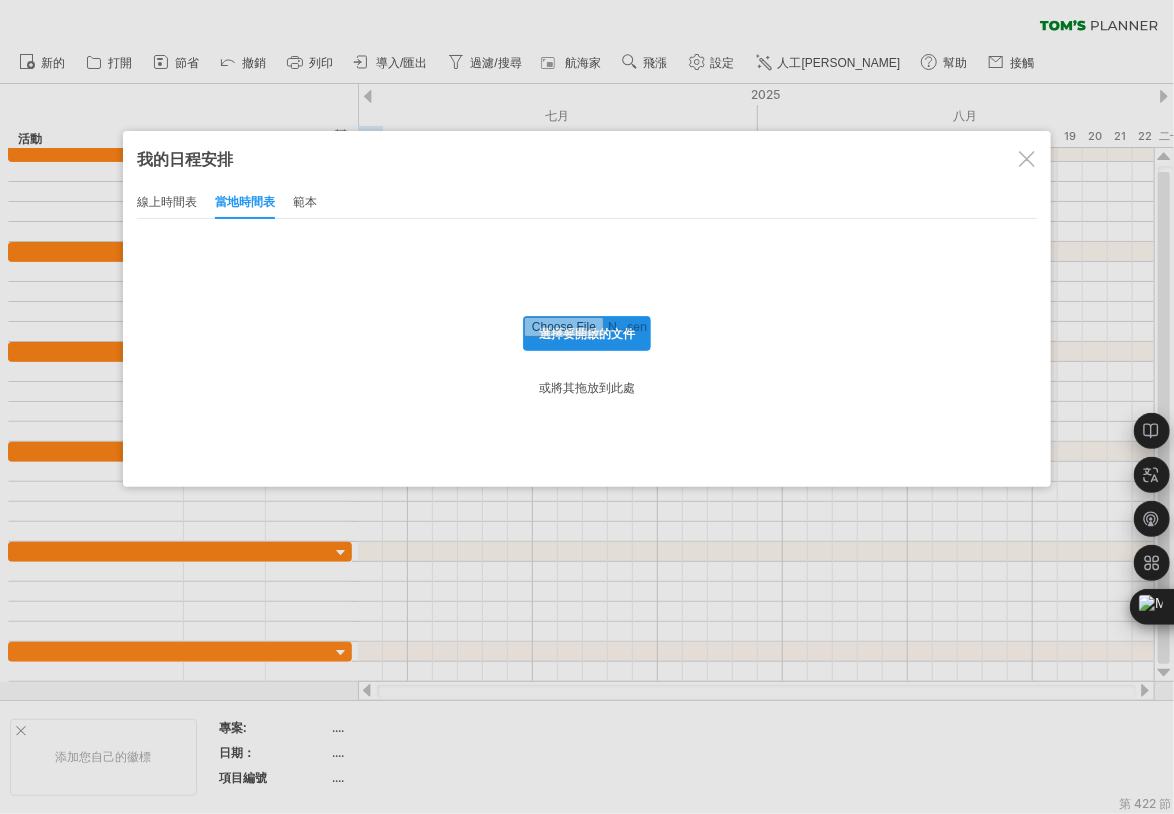 click at bounding box center [587, 333] 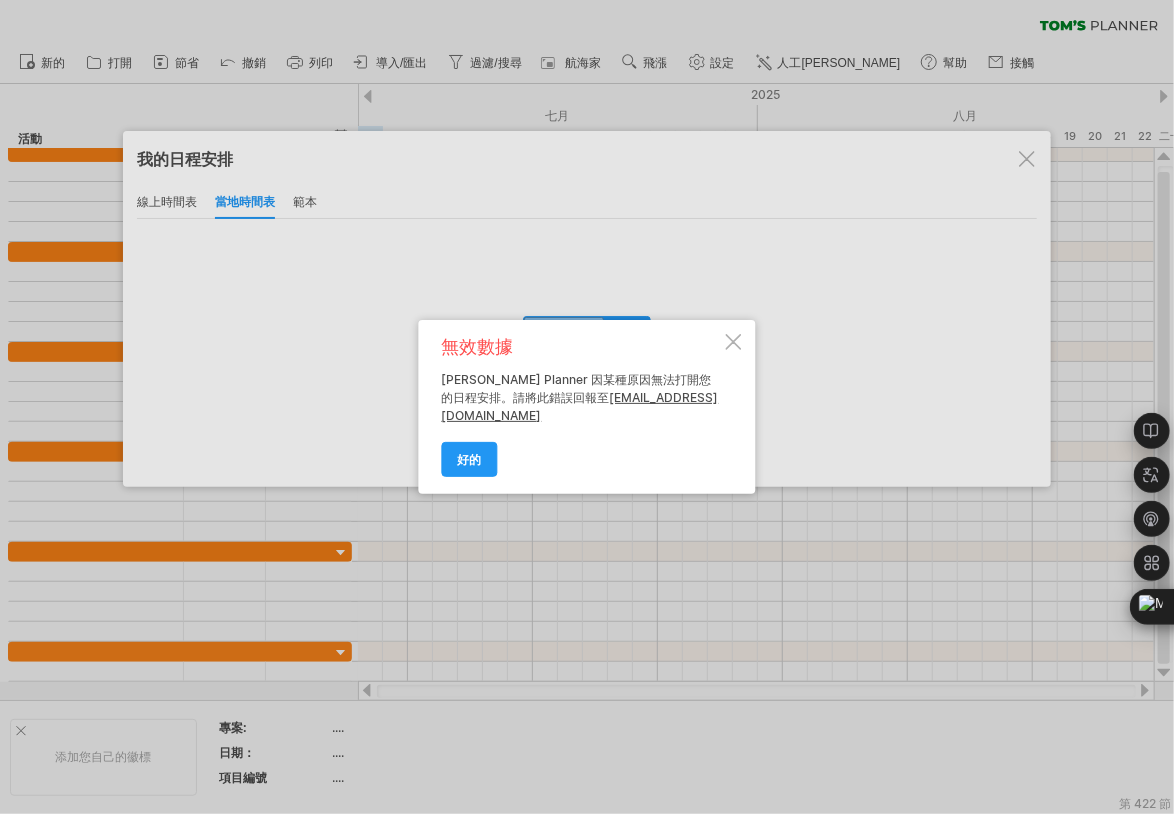 click at bounding box center (734, 342) 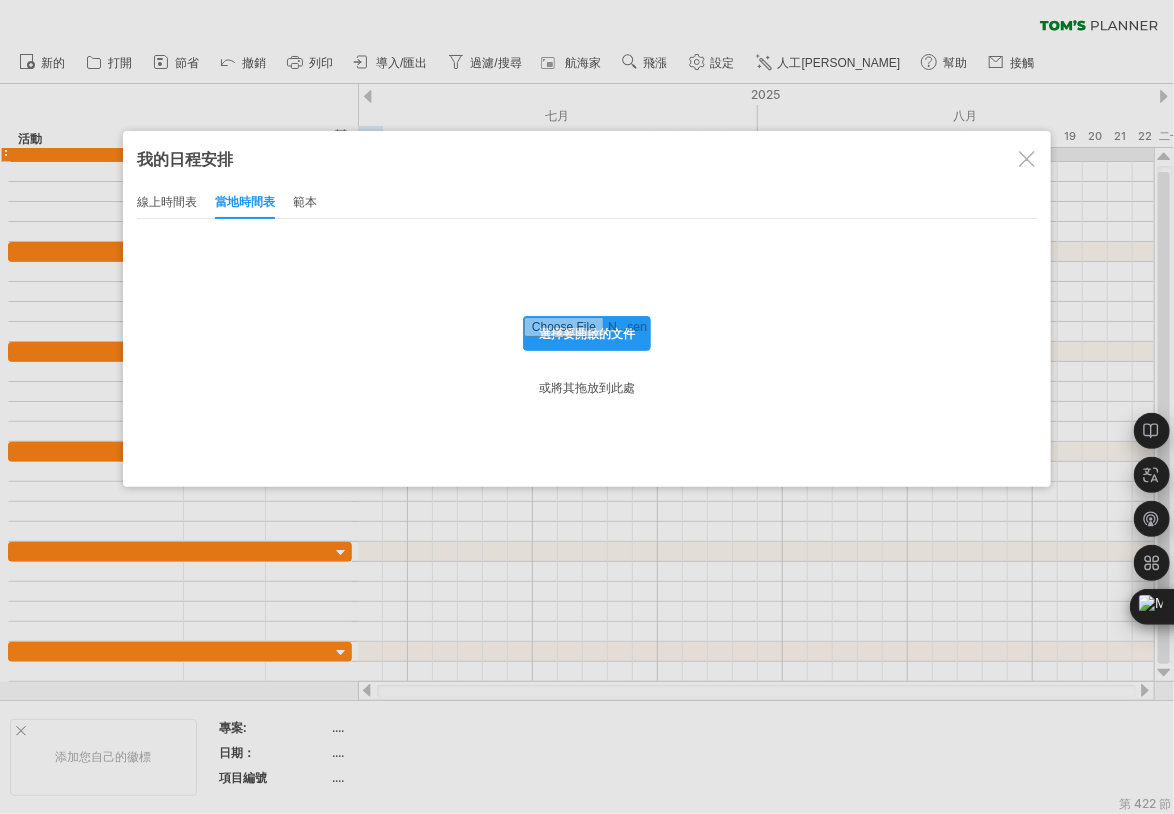 click at bounding box center [1027, 159] 